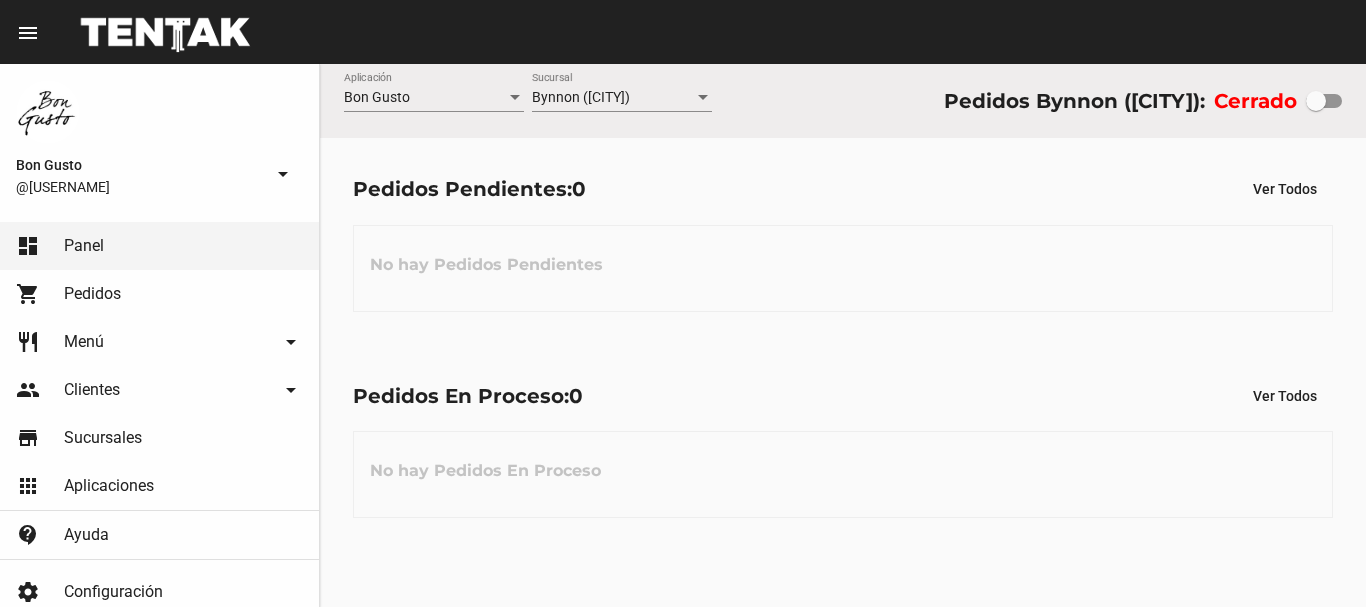 scroll, scrollTop: 0, scrollLeft: 0, axis: both 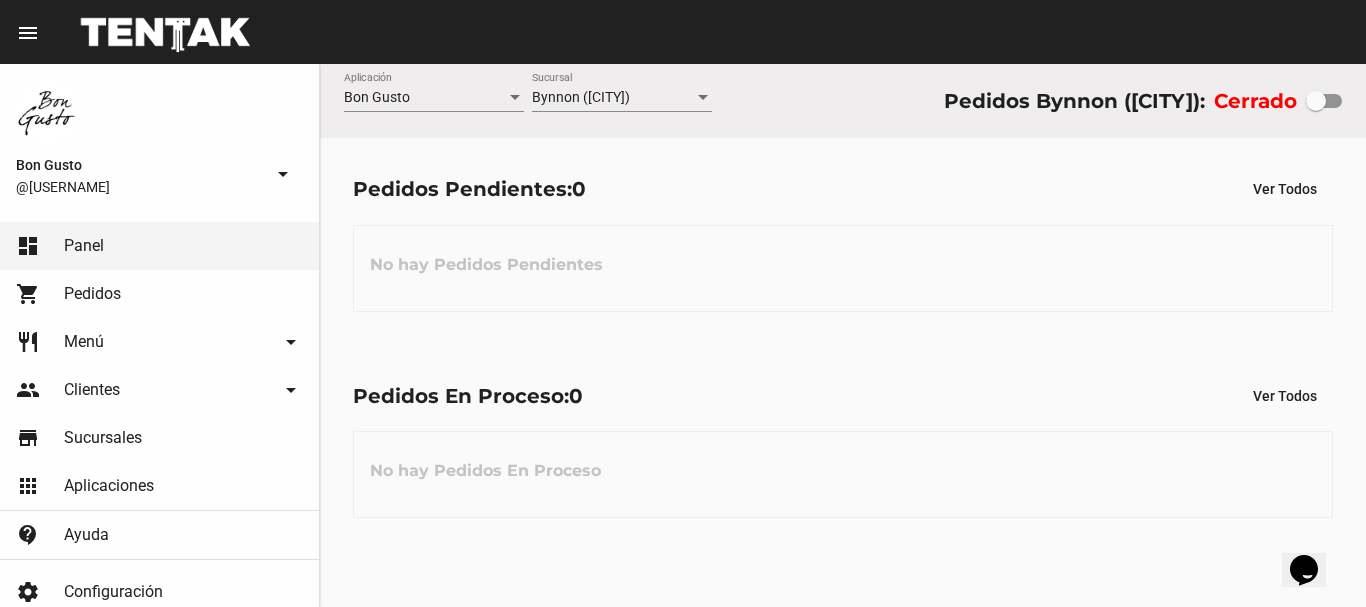click at bounding box center (1316, 101) 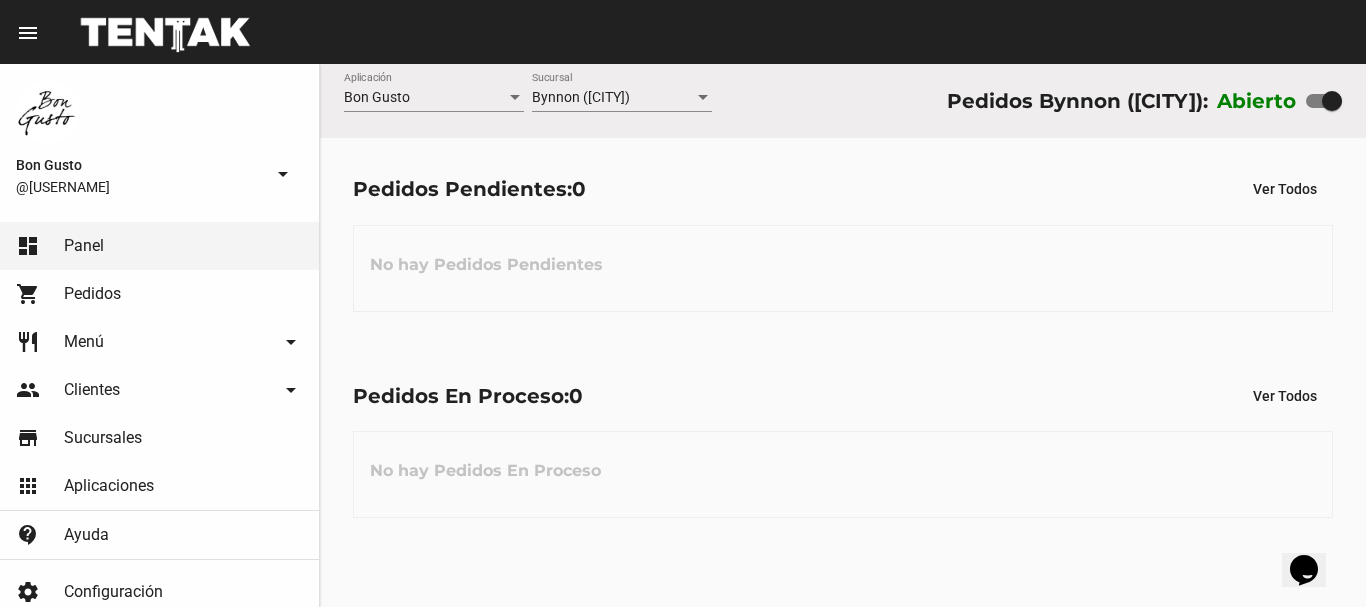 click on "[STORE_NAME] ([LOCATION])" at bounding box center (1077, 101) 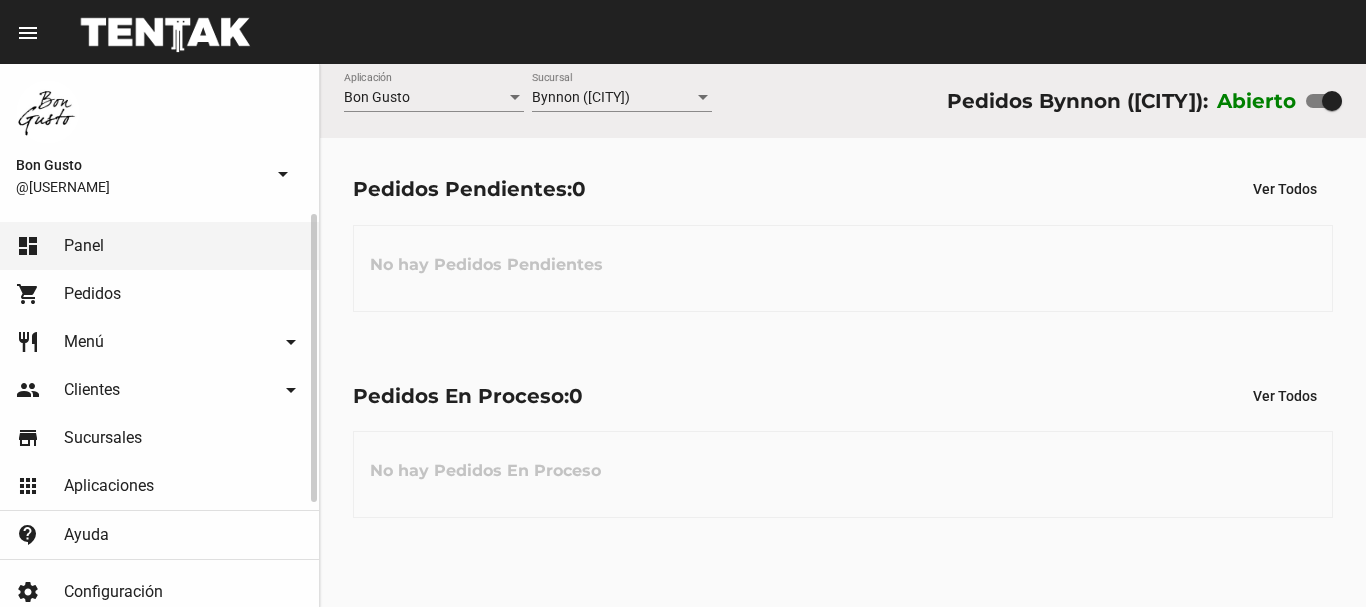 click on "Pedidos" at bounding box center (92, 294) 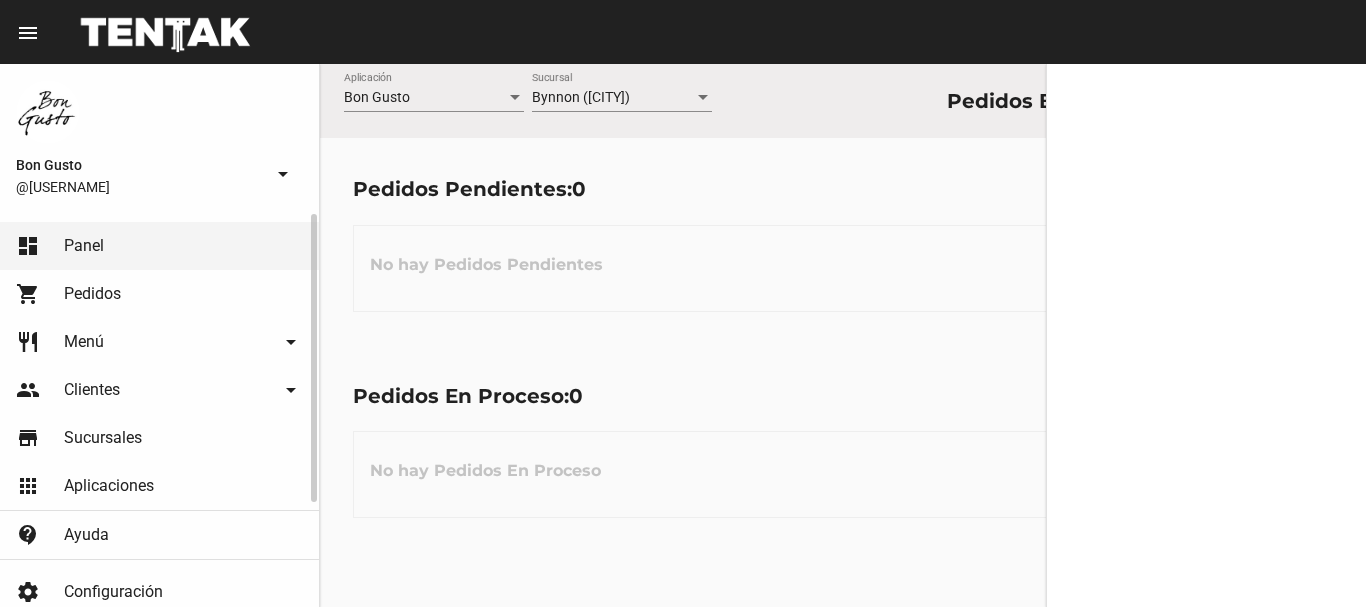 click on "Panel" at bounding box center [84, 246] 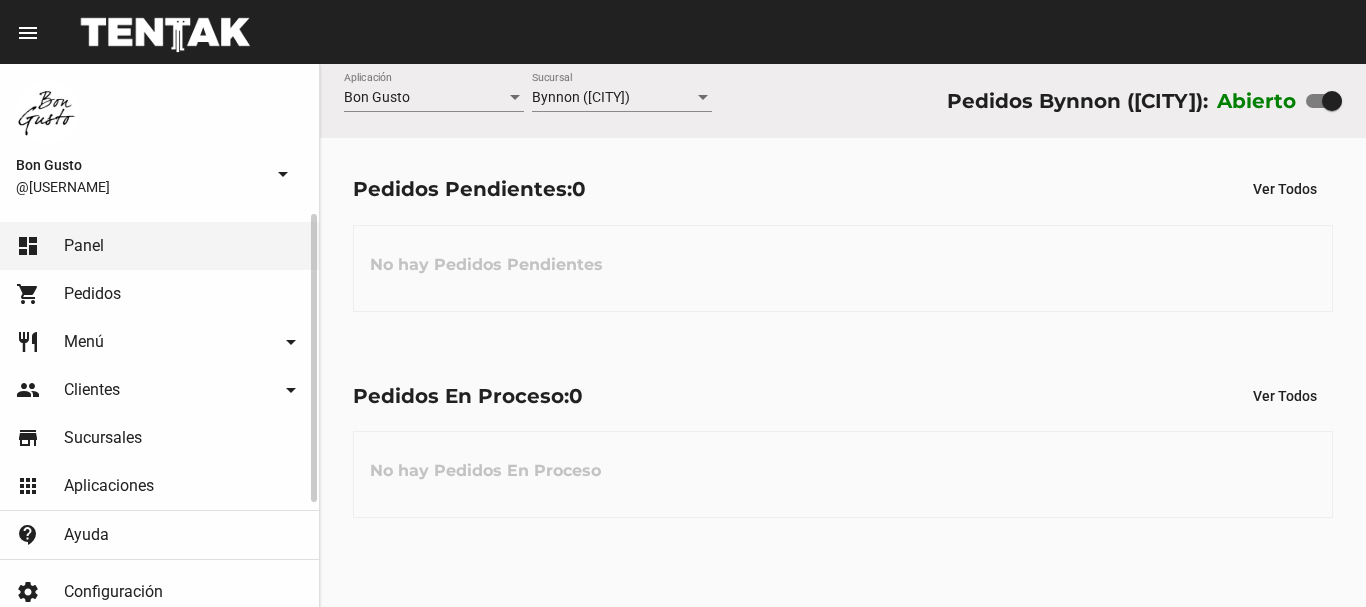 click on "Pedidos" at bounding box center (92, 294) 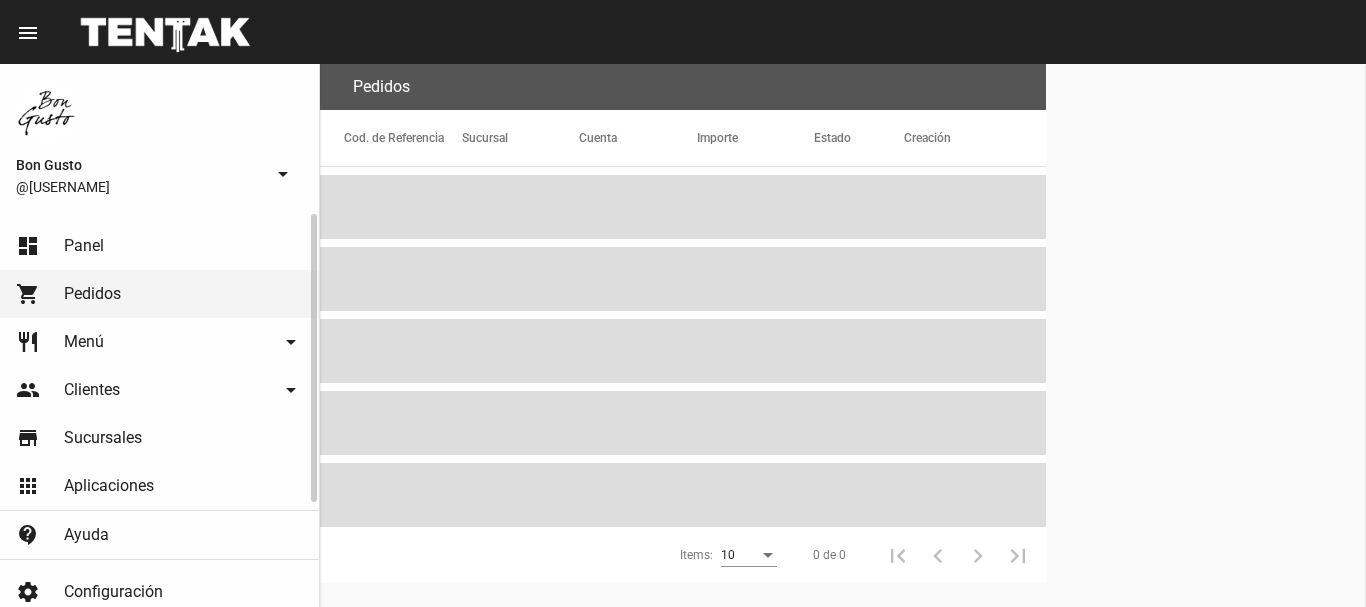 click on "dashboard Panel" at bounding box center (159, 246) 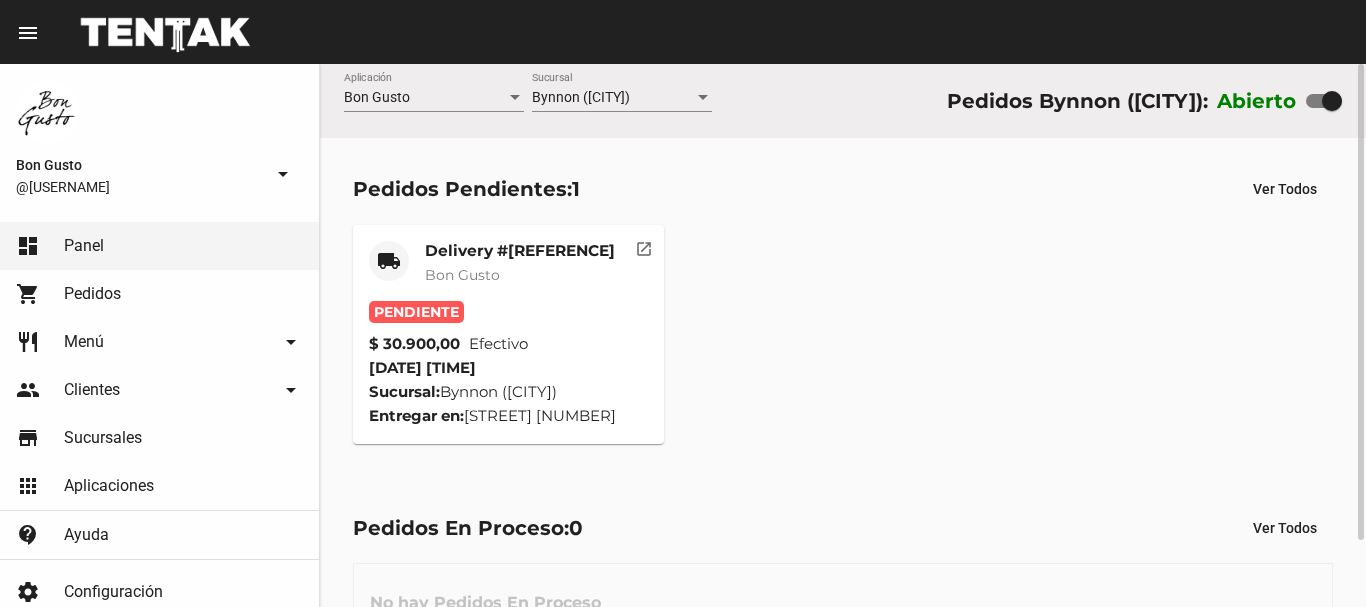 click on "open_in_new" at bounding box center [644, 246] 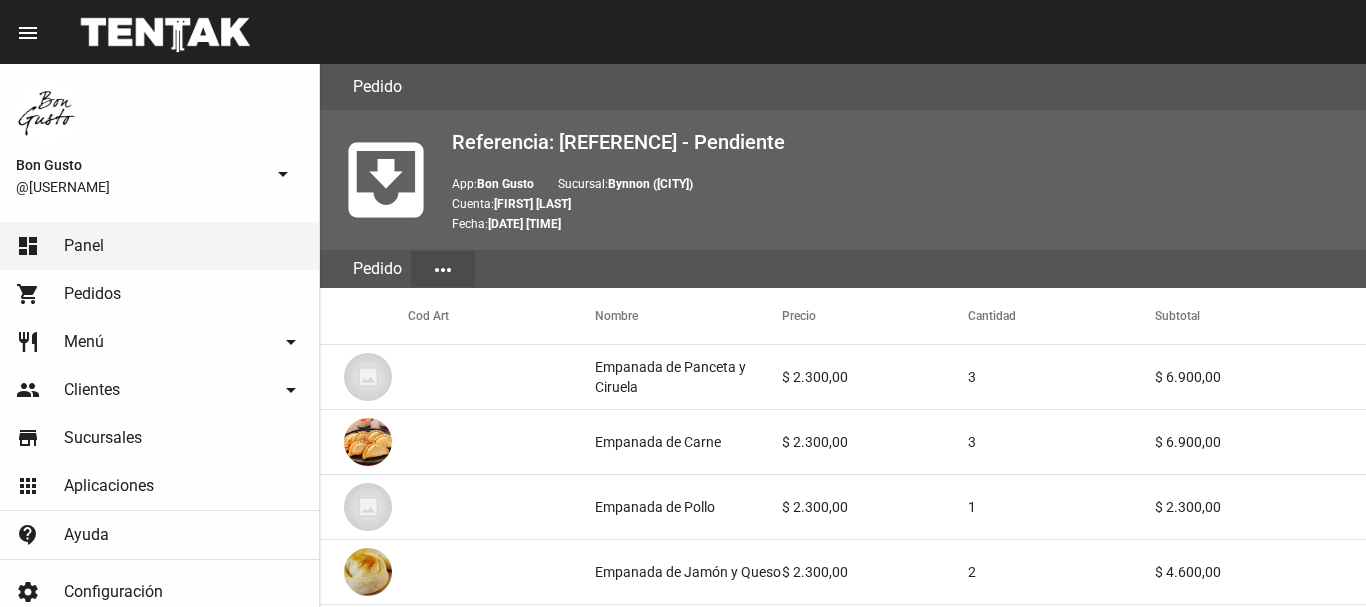scroll, scrollTop: 1220, scrollLeft: 0, axis: vertical 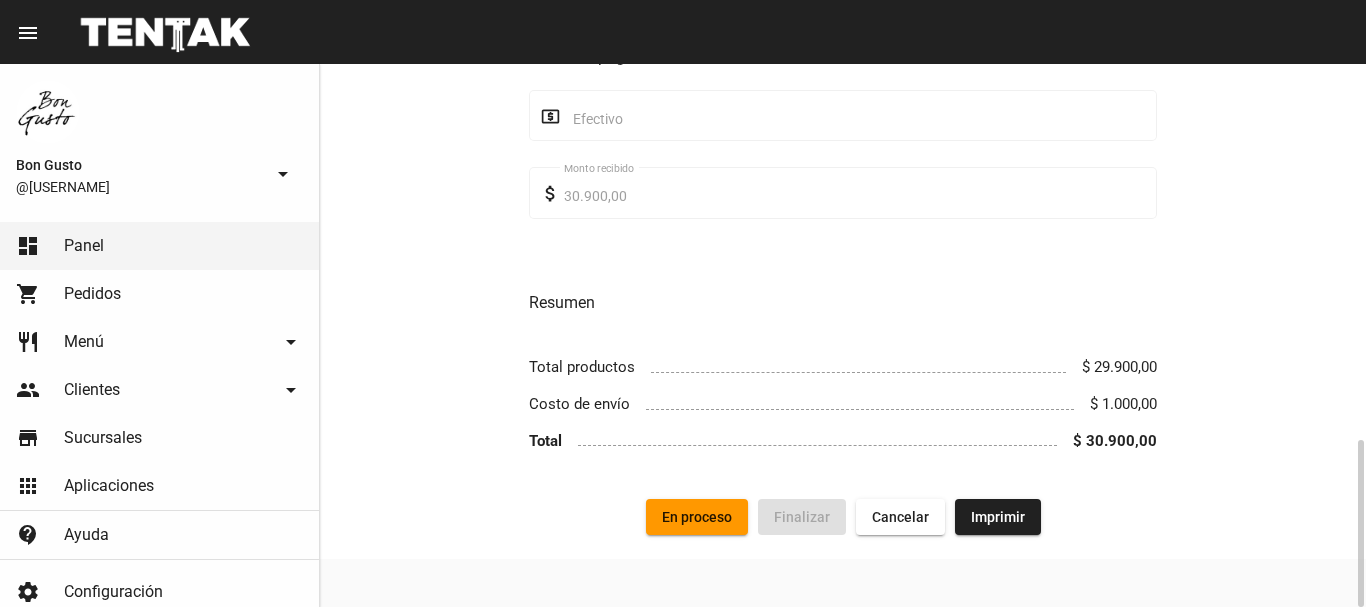 click on "En proceso" at bounding box center [697, 517] 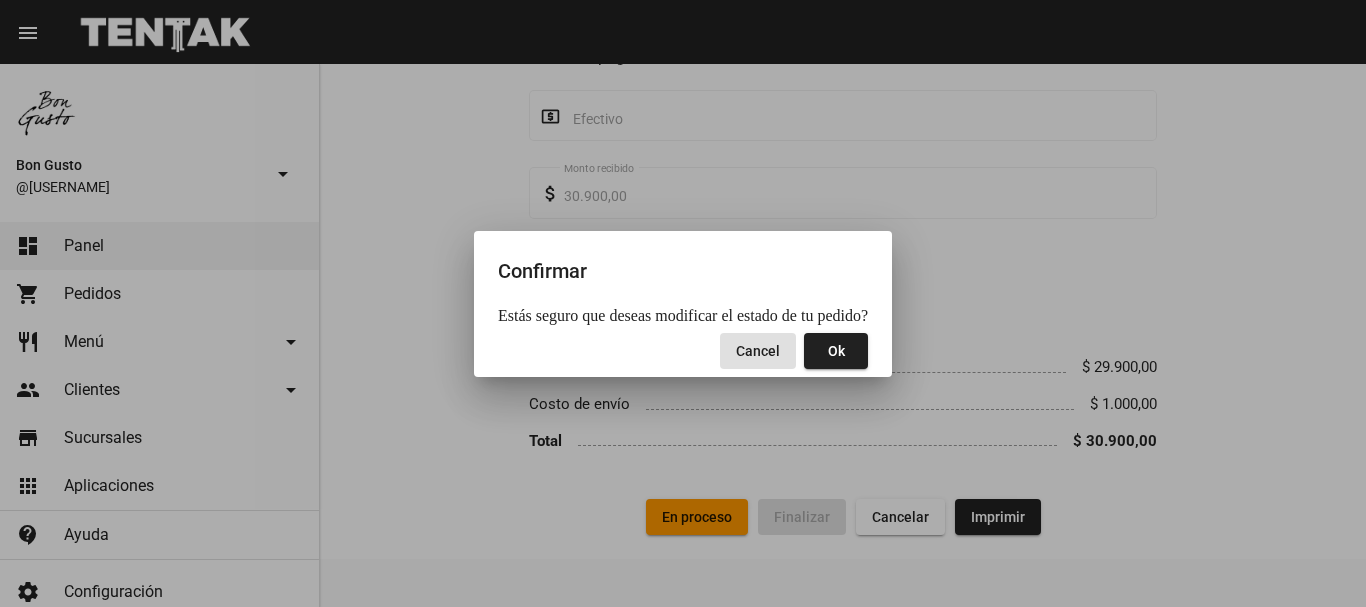 click on "Ok" at bounding box center (836, 351) 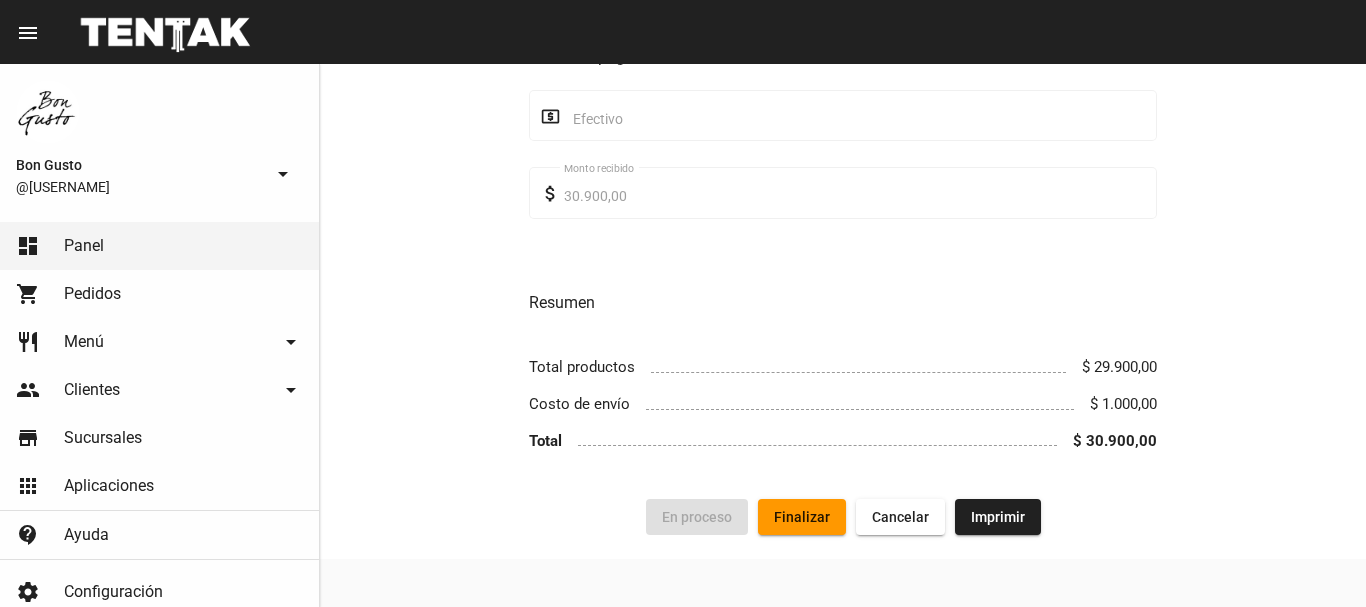 scroll, scrollTop: 0, scrollLeft: 0, axis: both 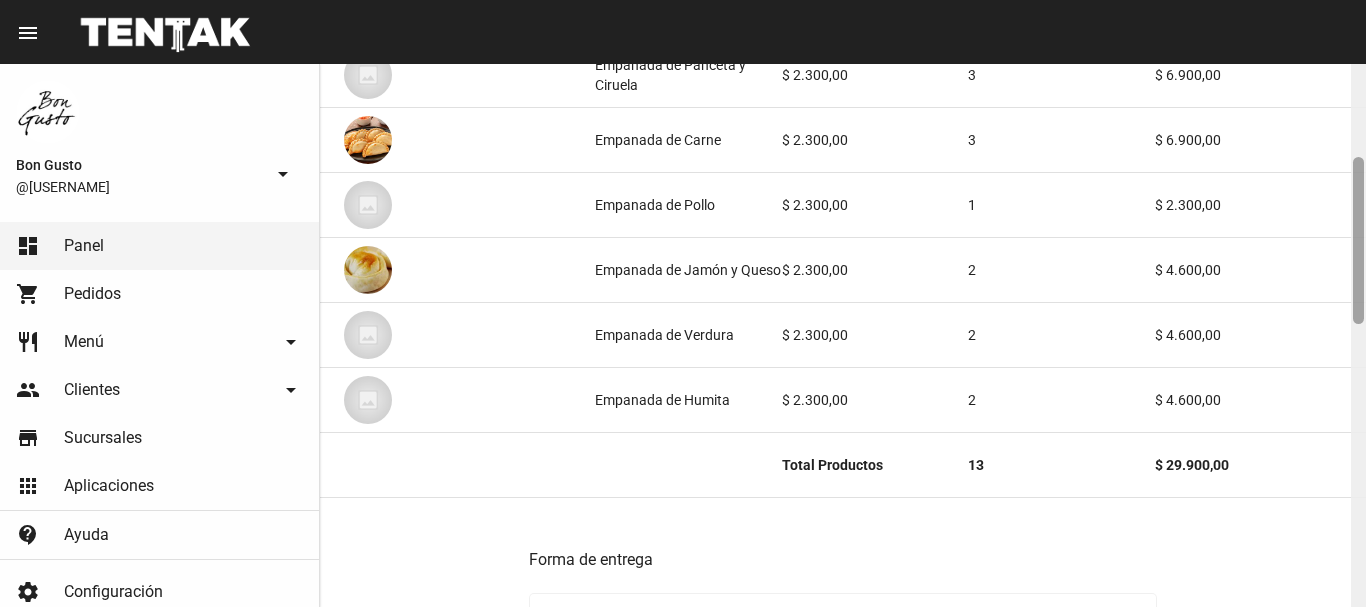 drag, startPoint x: 1361, startPoint y: 85, endPoint x: 1358, endPoint y: 178, distance: 93.04838 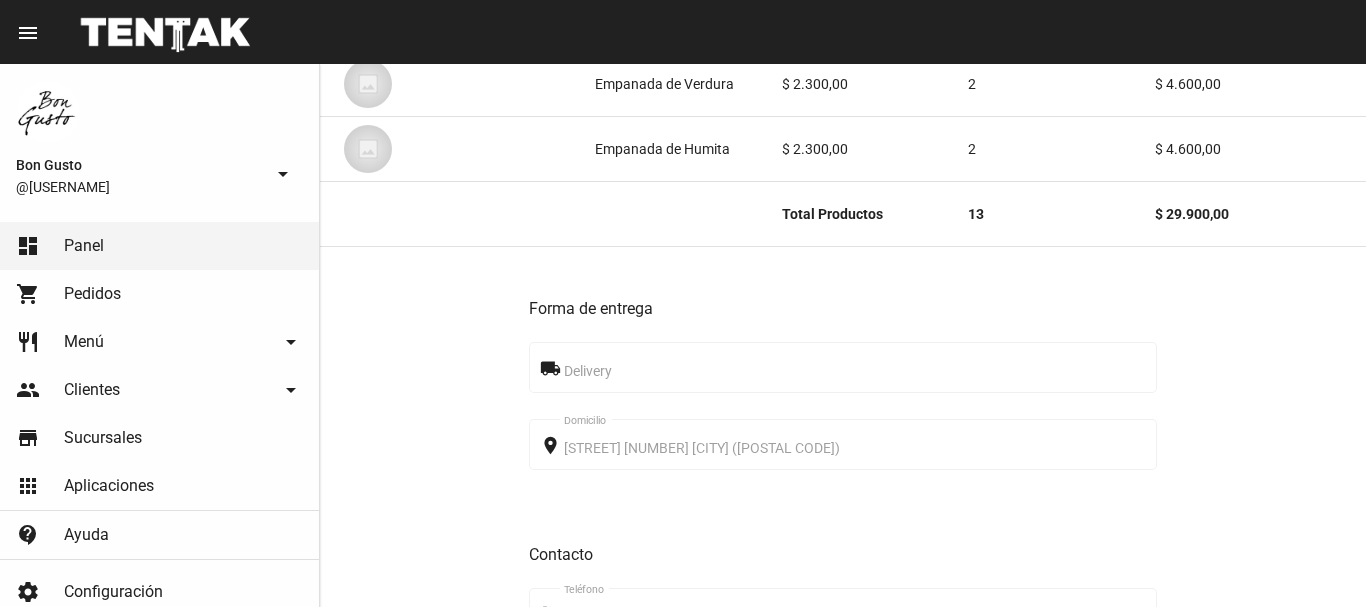 scroll, scrollTop: 1220, scrollLeft: 0, axis: vertical 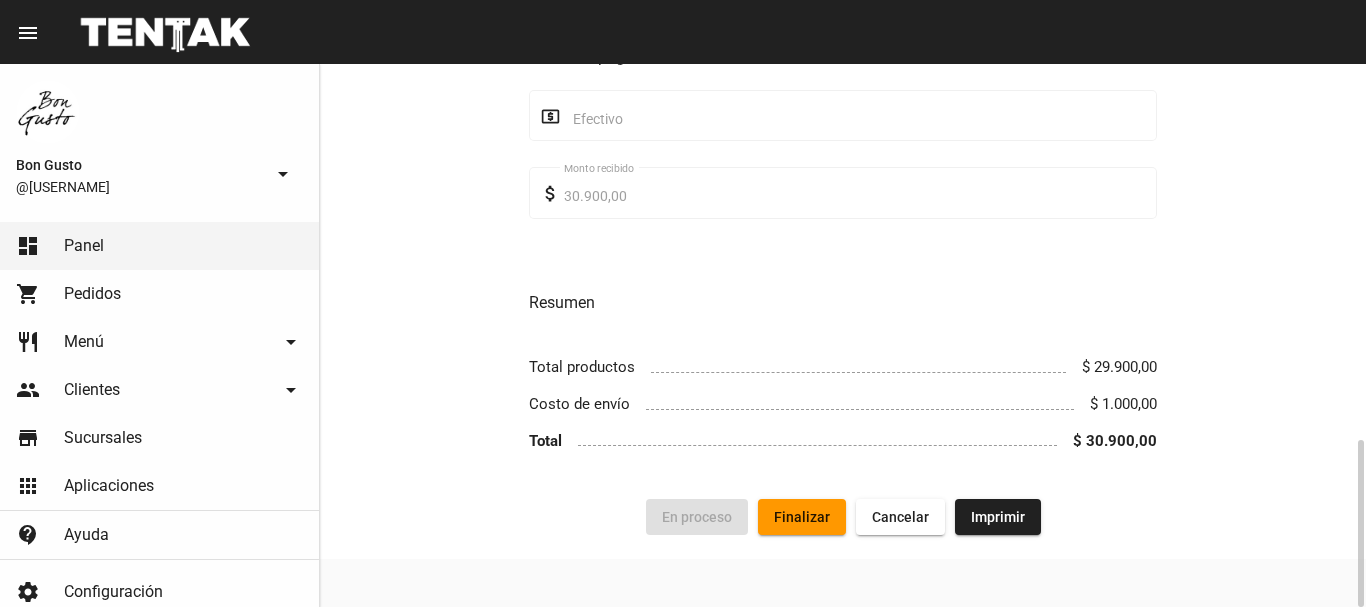 click on "Finalizar" at bounding box center (697, 517) 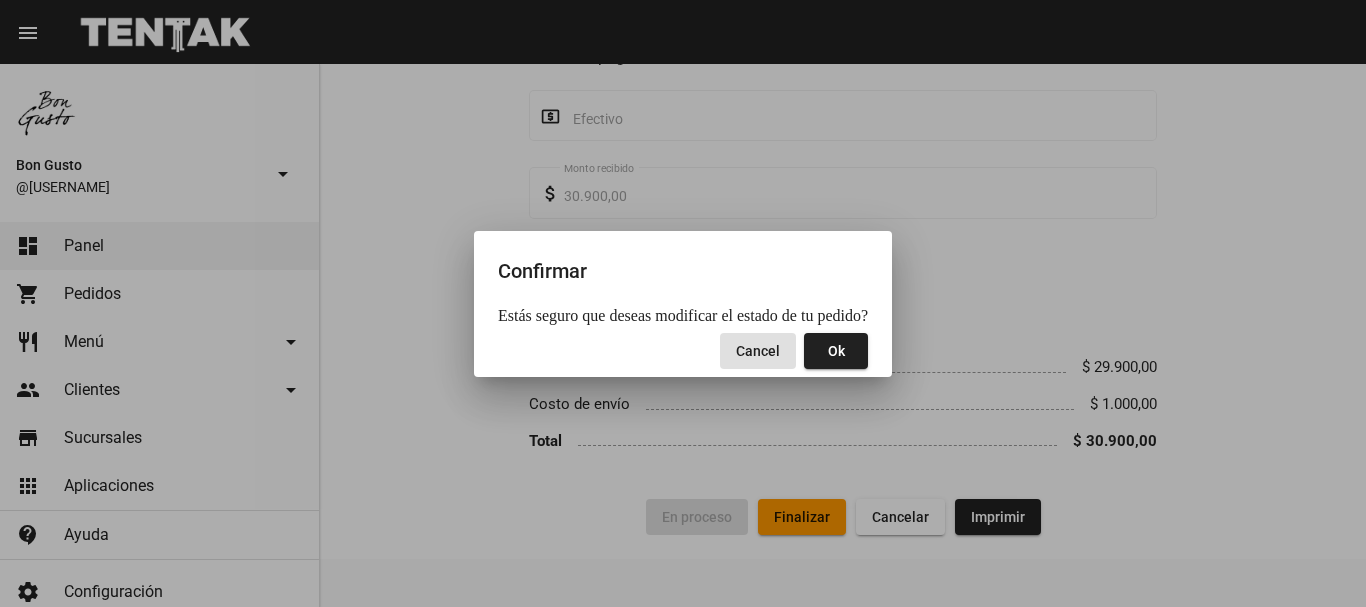 click on "Cancel" at bounding box center [758, 351] 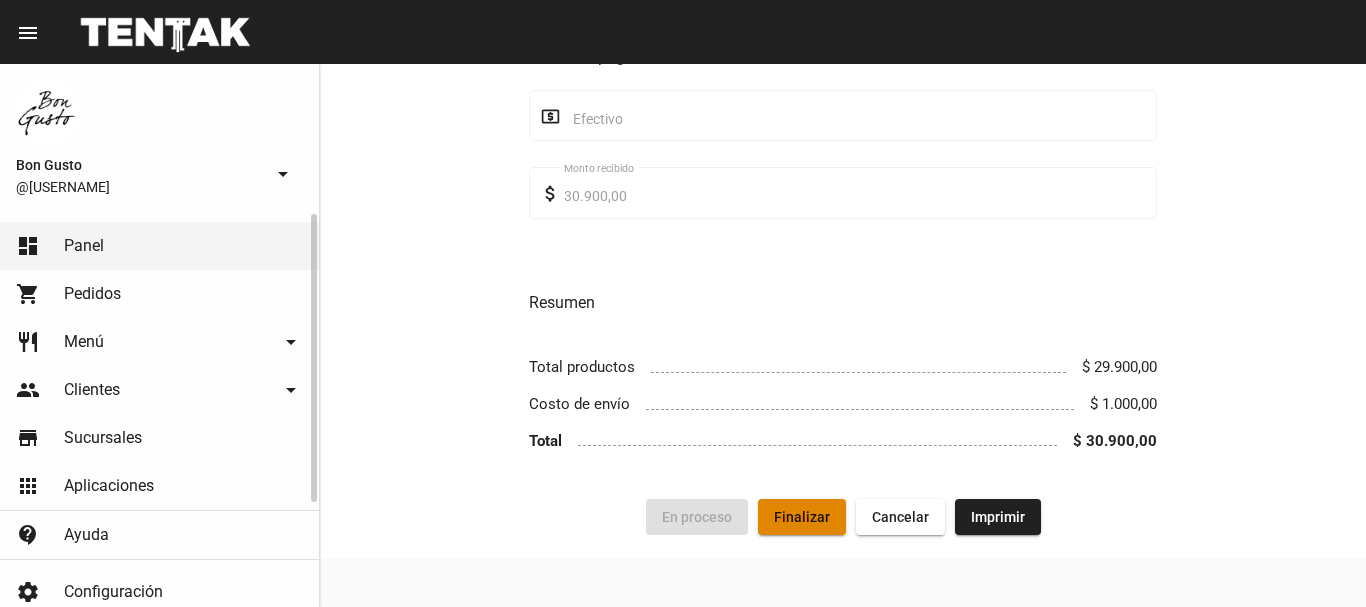 click on "shopping_cart Pedidos" at bounding box center (159, 294) 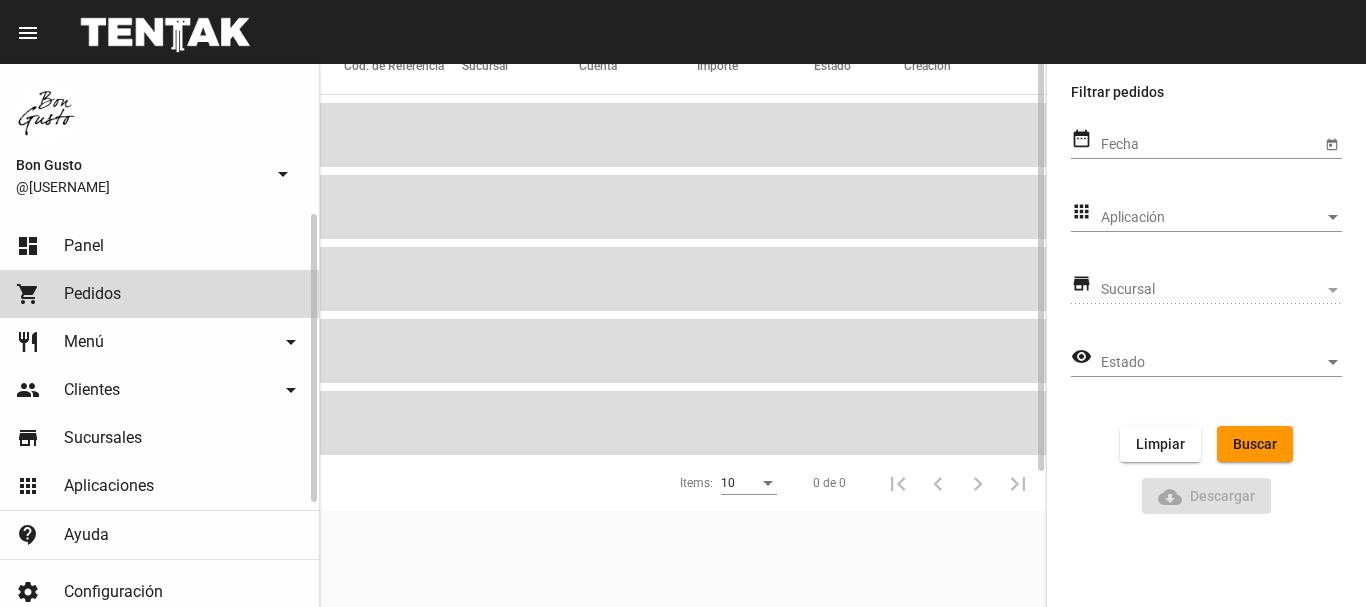 scroll, scrollTop: 0, scrollLeft: 0, axis: both 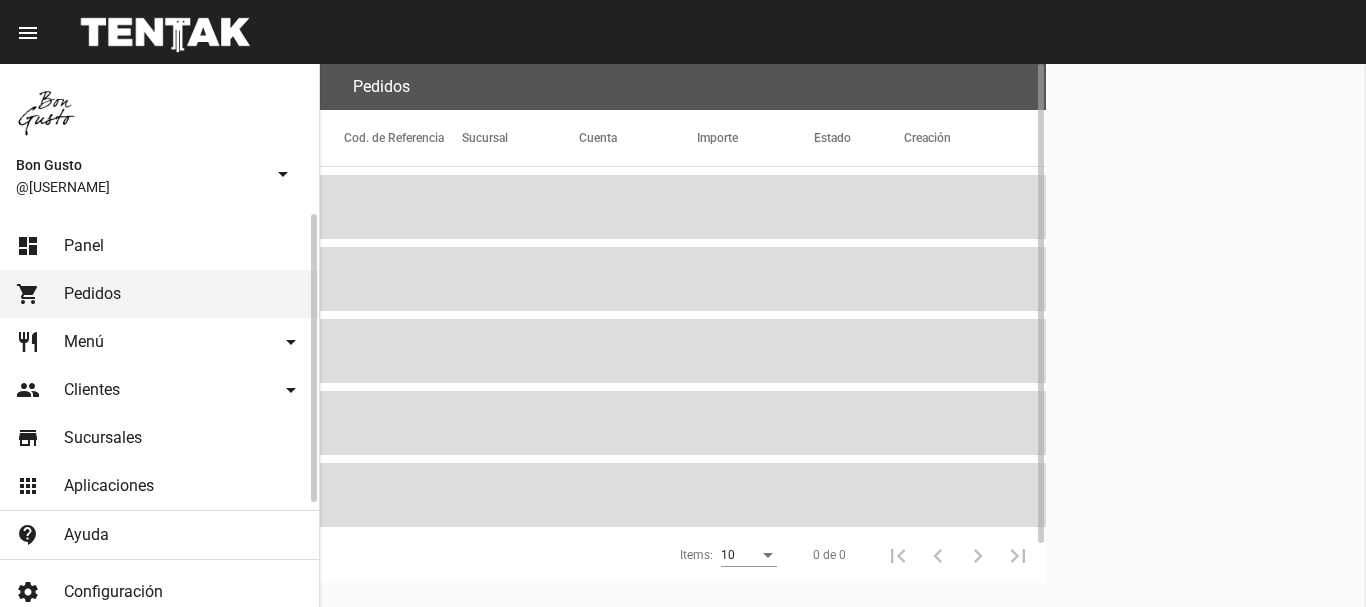 click on "dashboard Panel" at bounding box center [159, 246] 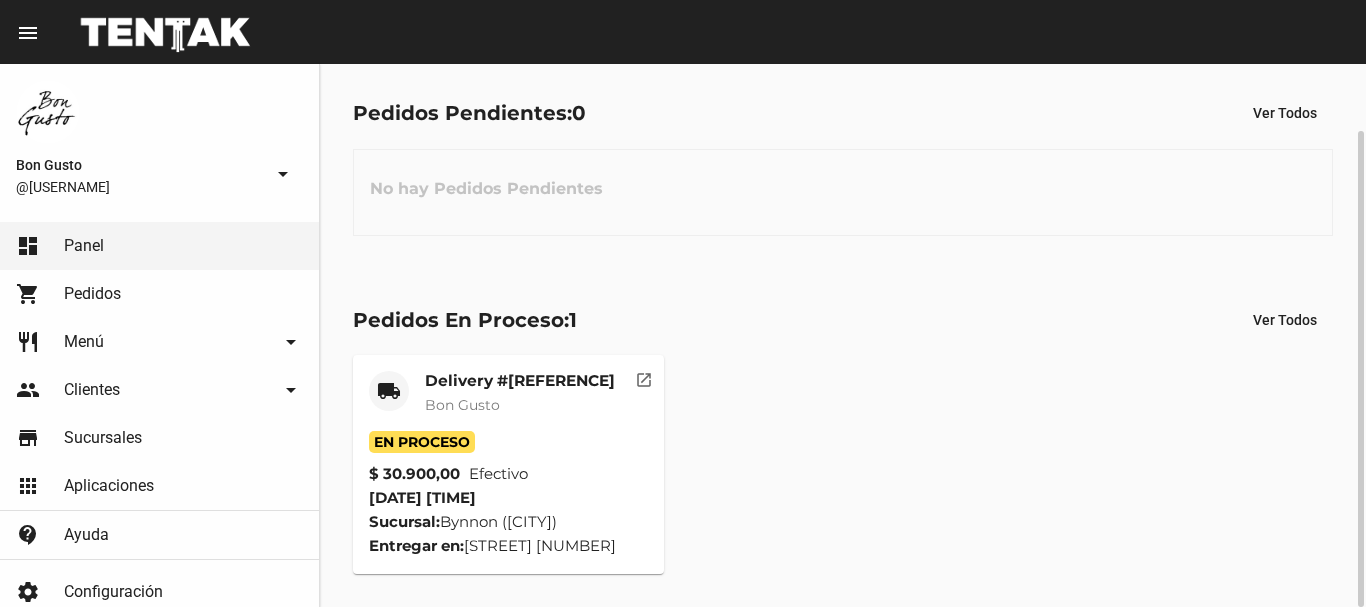 scroll, scrollTop: 0, scrollLeft: 0, axis: both 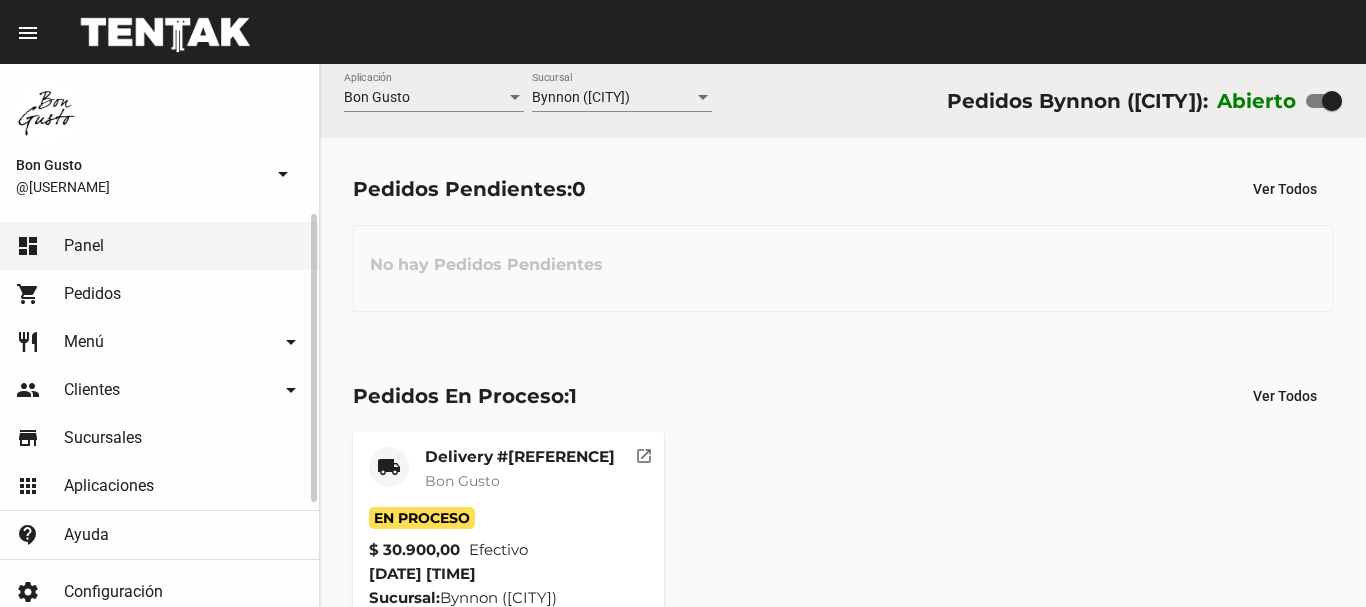 click on "Pedidos" at bounding box center [92, 294] 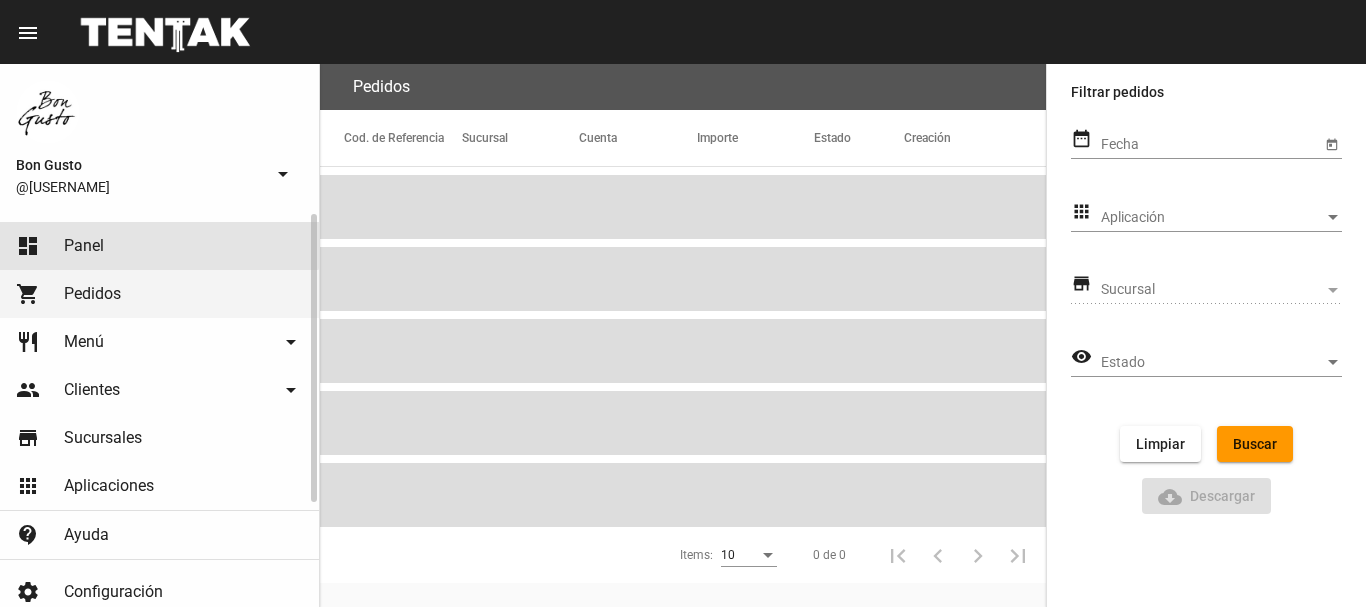 click on "dashboard Panel" at bounding box center [159, 246] 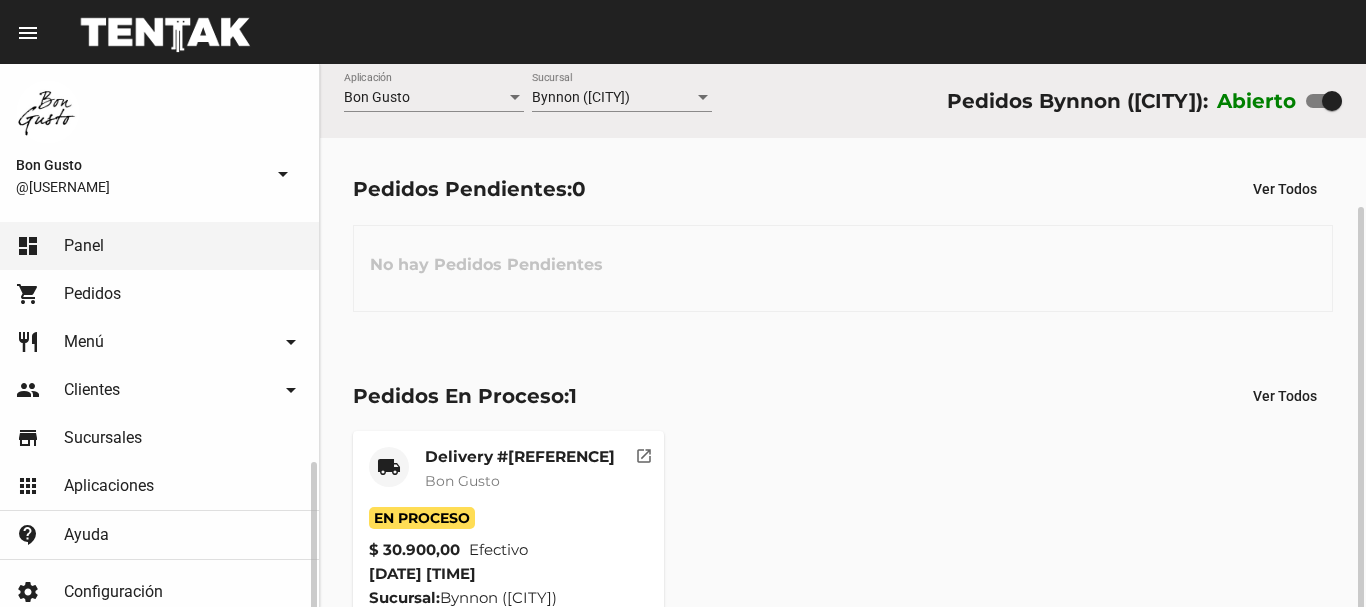 scroll, scrollTop: 143, scrollLeft: 0, axis: vertical 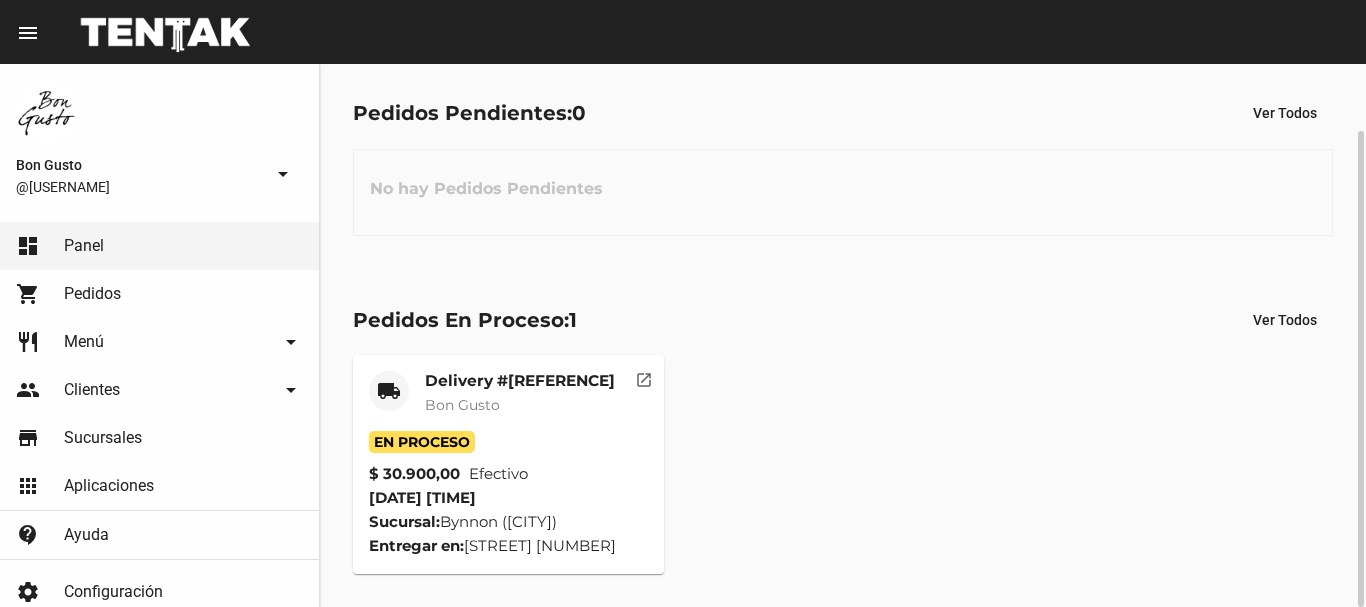 click on "open_in_new" at bounding box center (644, 377) 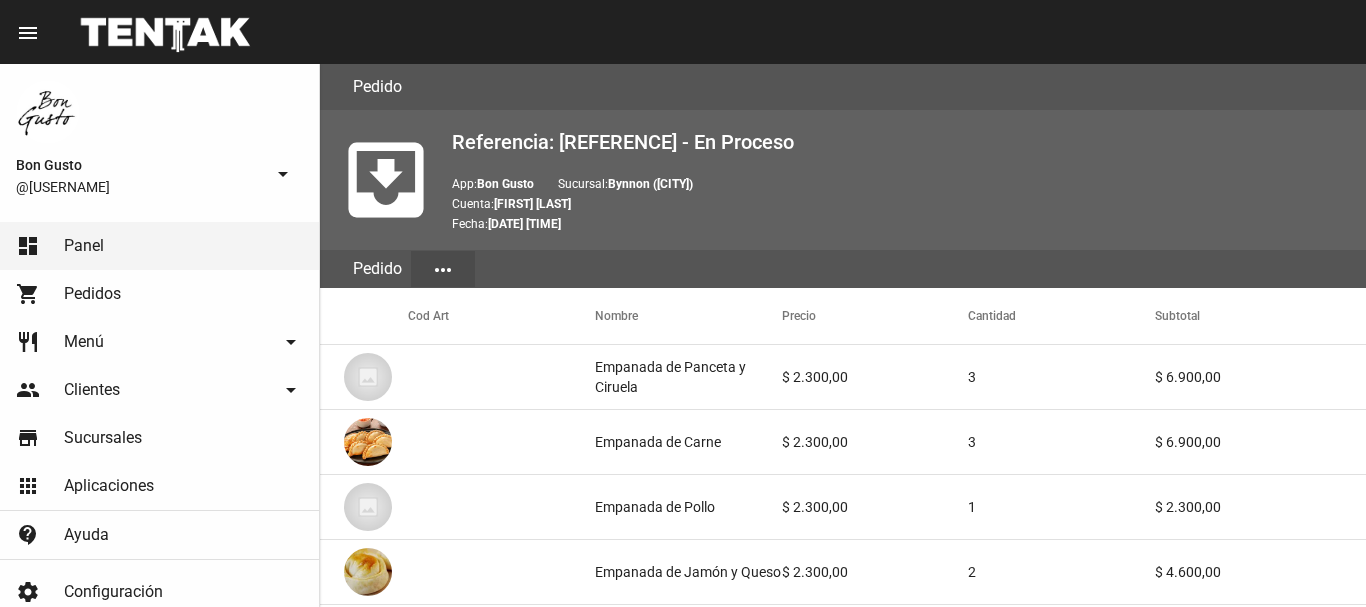 scroll, scrollTop: 1220, scrollLeft: 0, axis: vertical 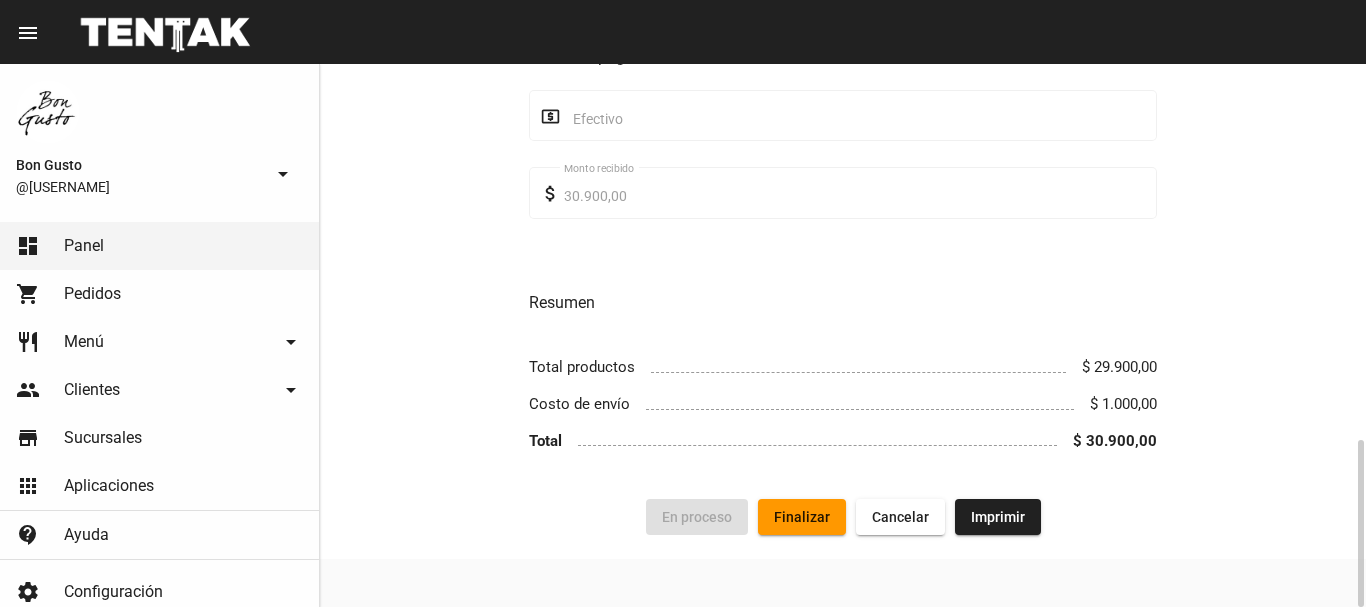 click on "Finalizar" at bounding box center [802, 517] 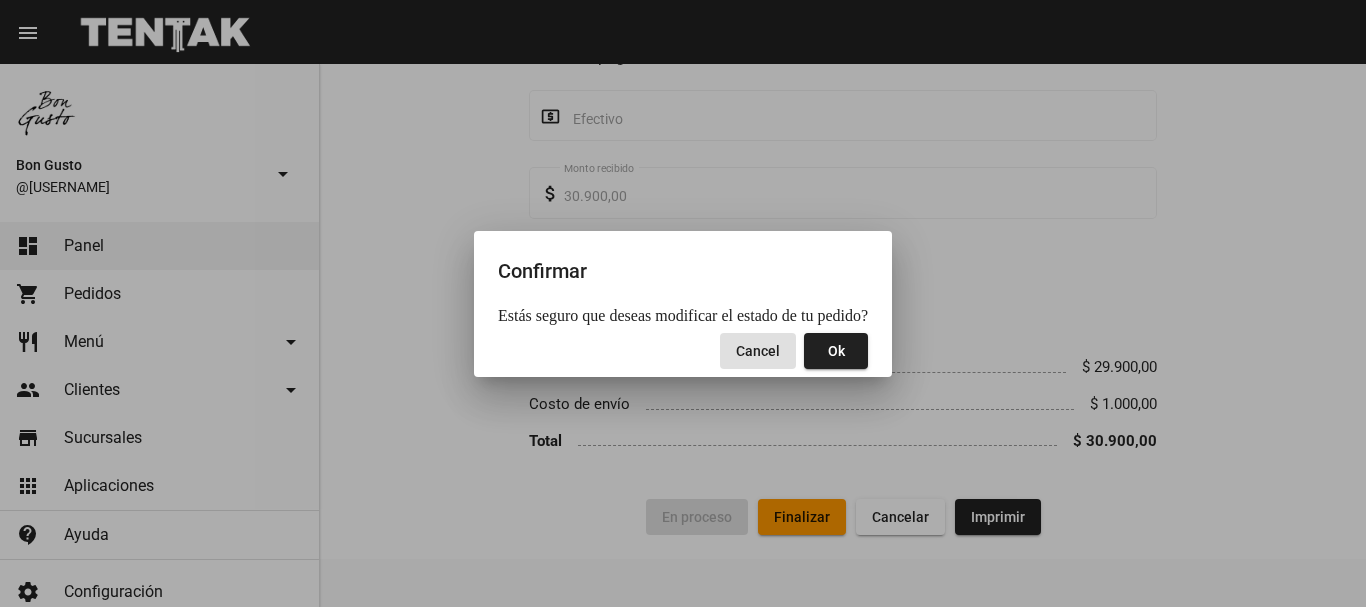 click on "Ok" at bounding box center (836, 351) 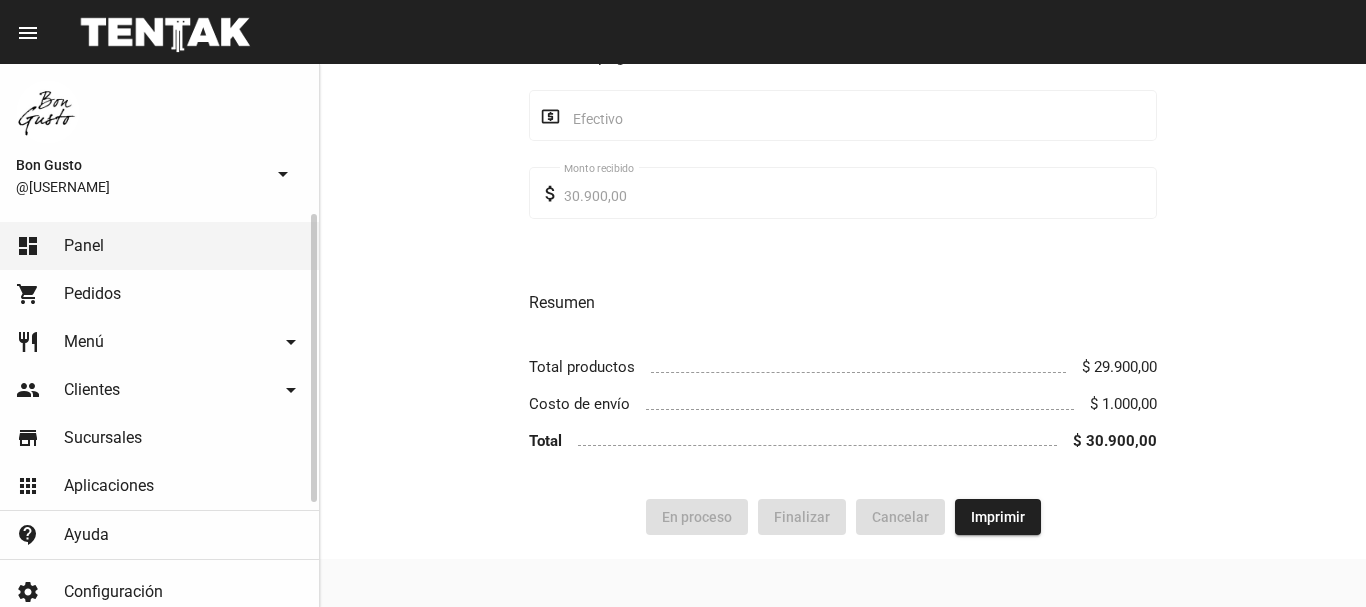 click on "dashboard Panel" at bounding box center [159, 246] 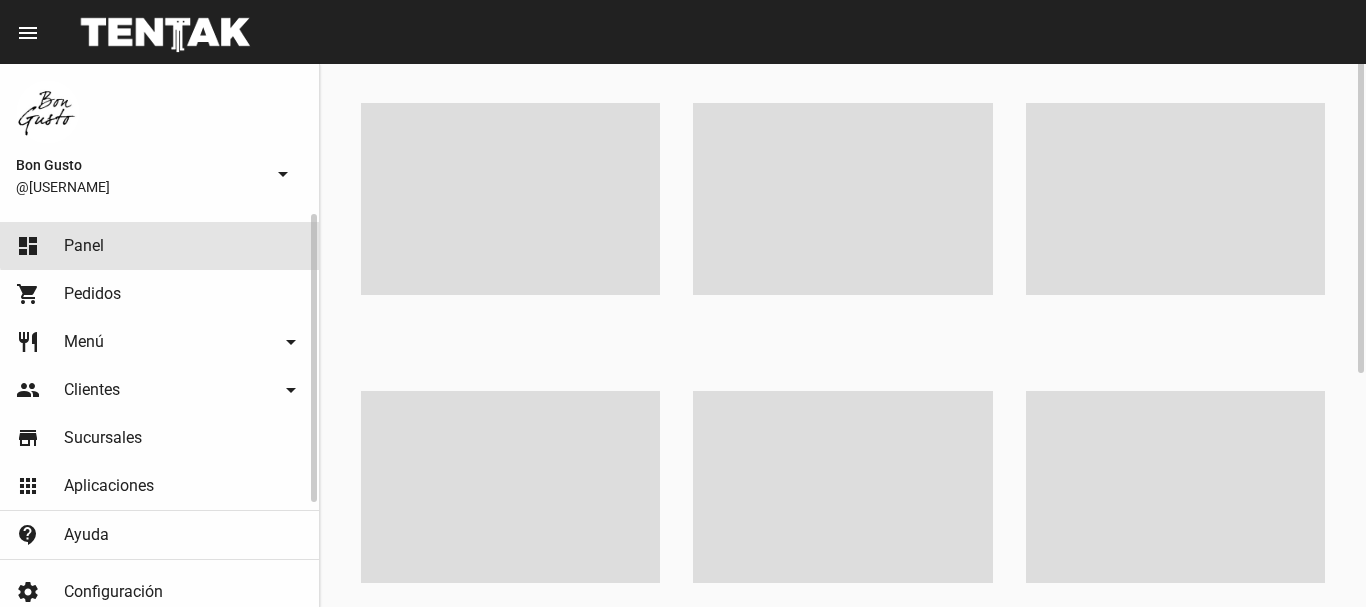 scroll, scrollTop: 0, scrollLeft: 0, axis: both 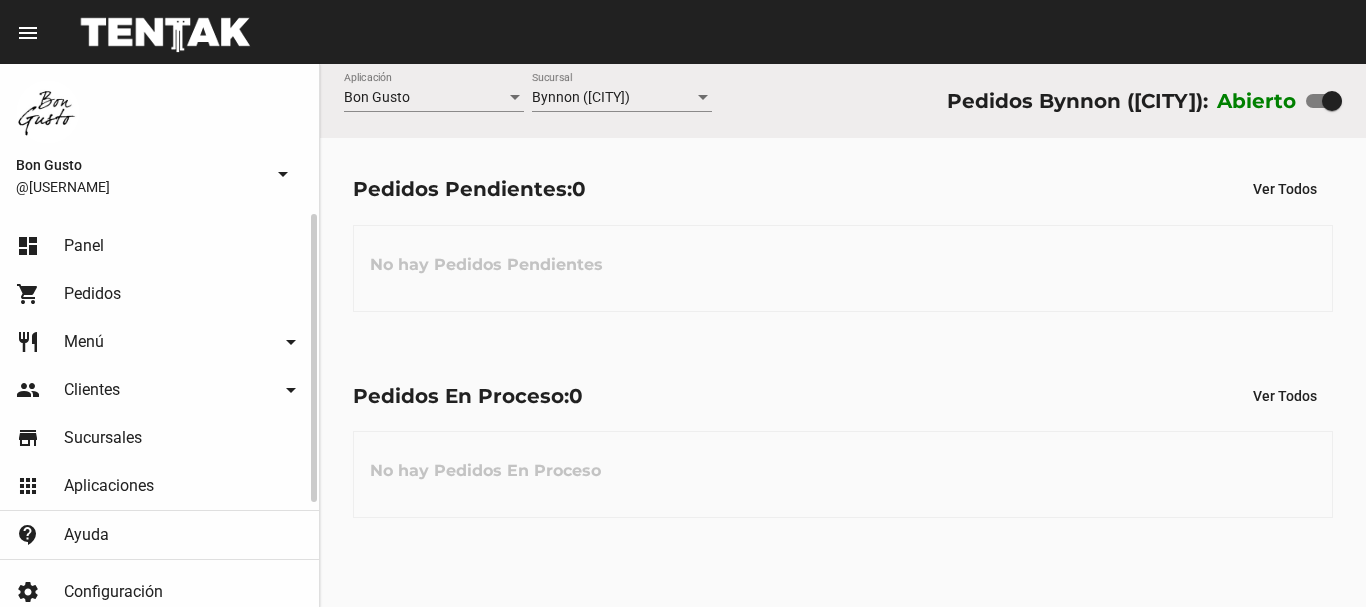 click on "Pedidos" at bounding box center (92, 294) 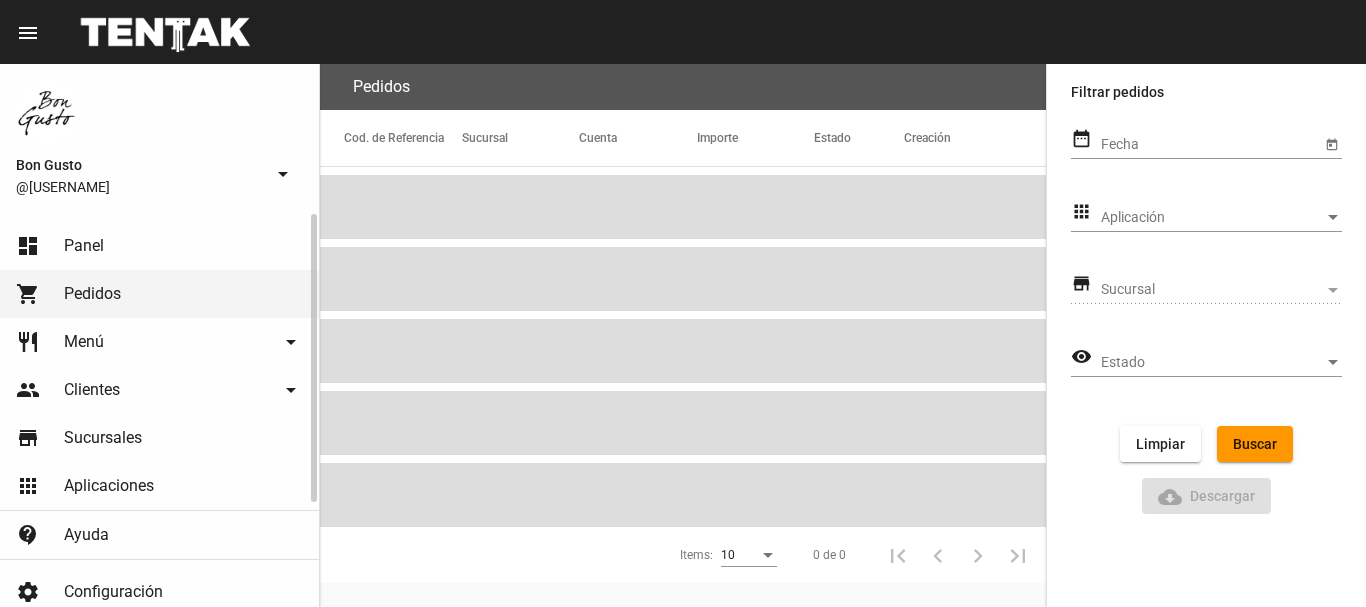 click on "dashboard Panel" at bounding box center [159, 246] 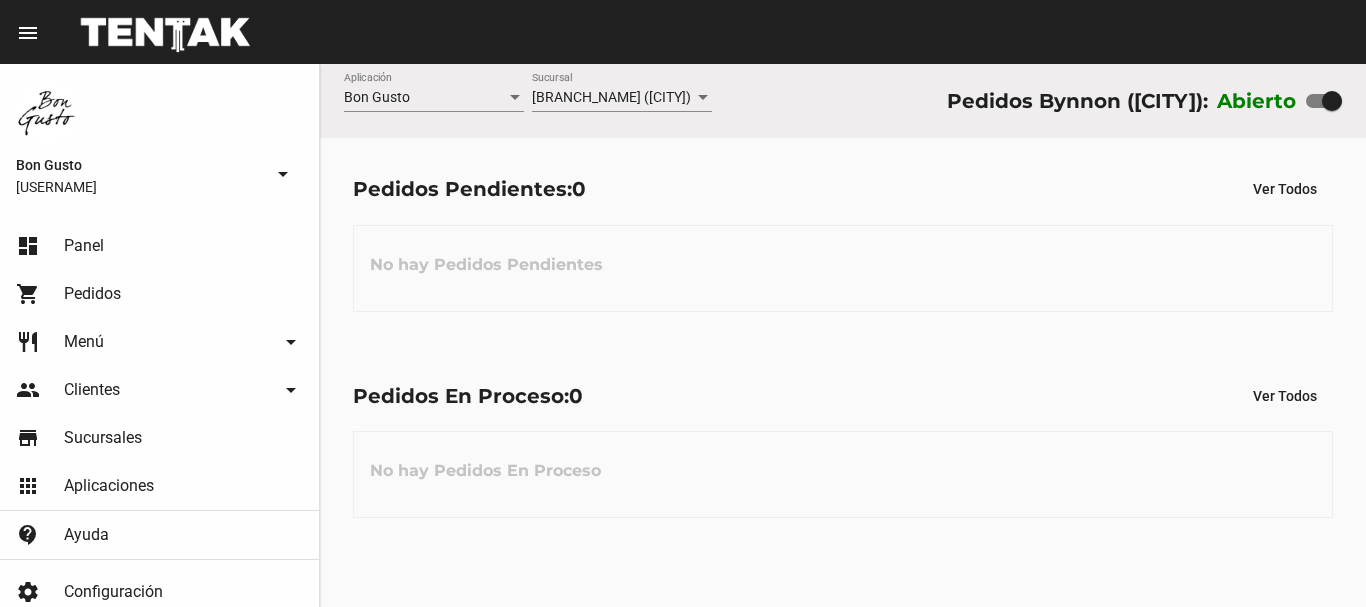 scroll, scrollTop: 0, scrollLeft: 0, axis: both 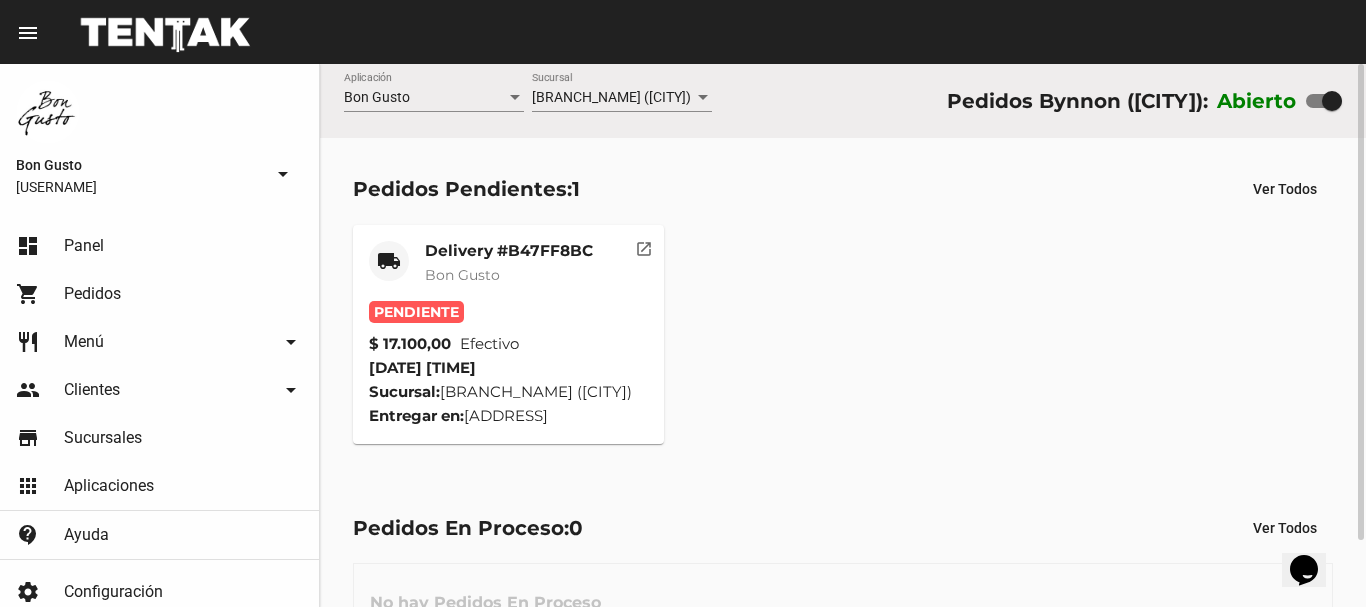 drag, startPoint x: 1039, startPoint y: 352, endPoint x: 1009, endPoint y: 347, distance: 30.413813 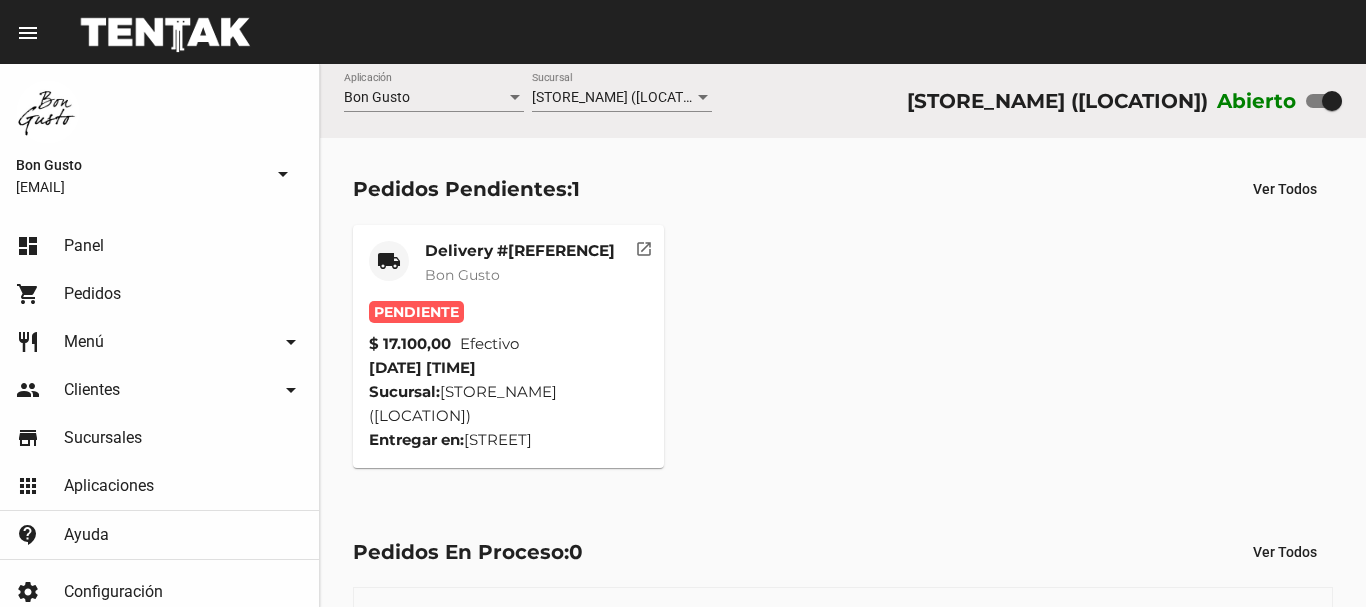scroll, scrollTop: 0, scrollLeft: 0, axis: both 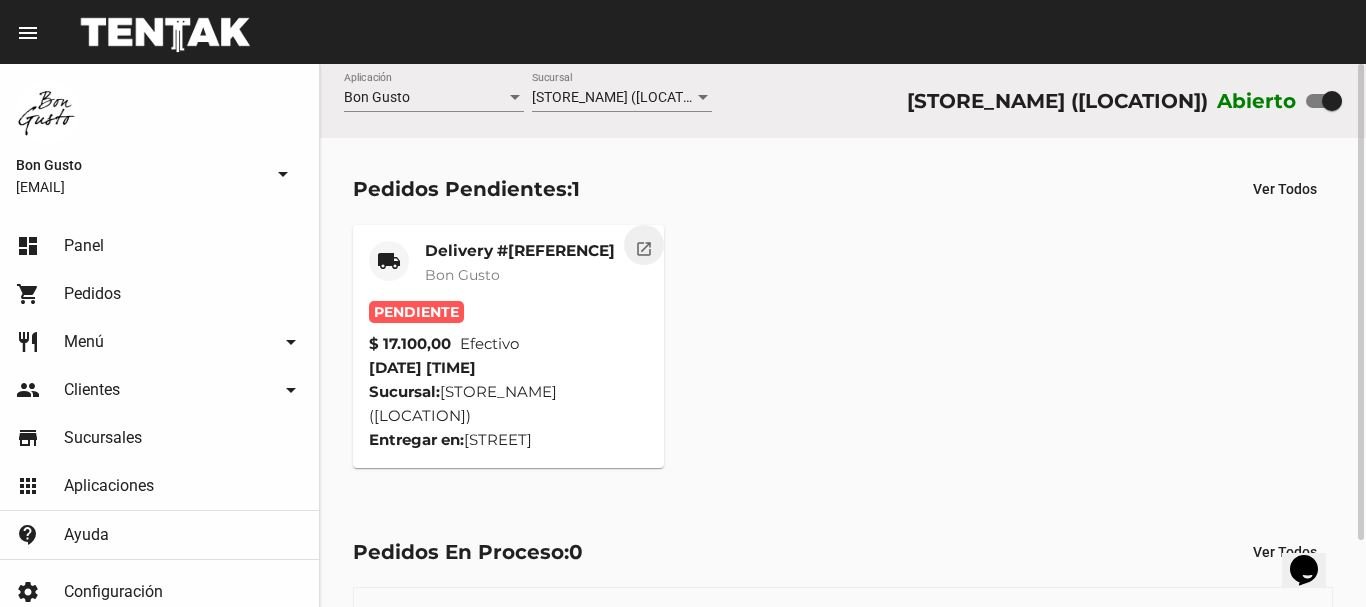click on "open_in_new" at bounding box center [644, 246] 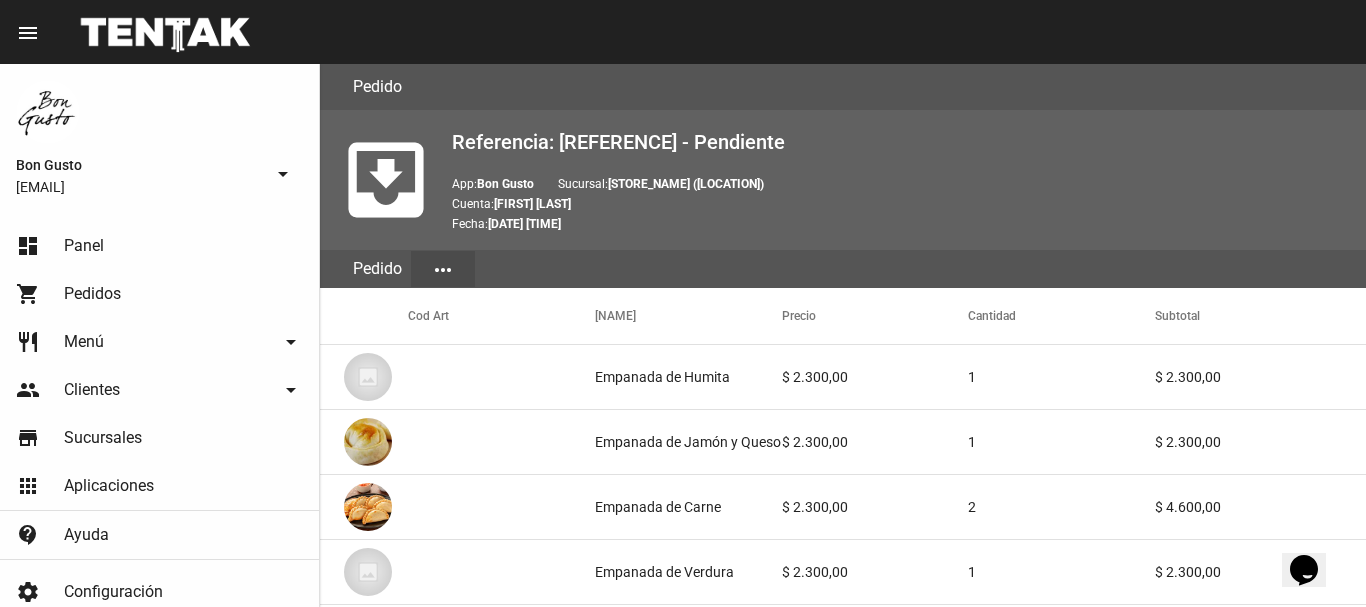 scroll, scrollTop: 1220, scrollLeft: 0, axis: vertical 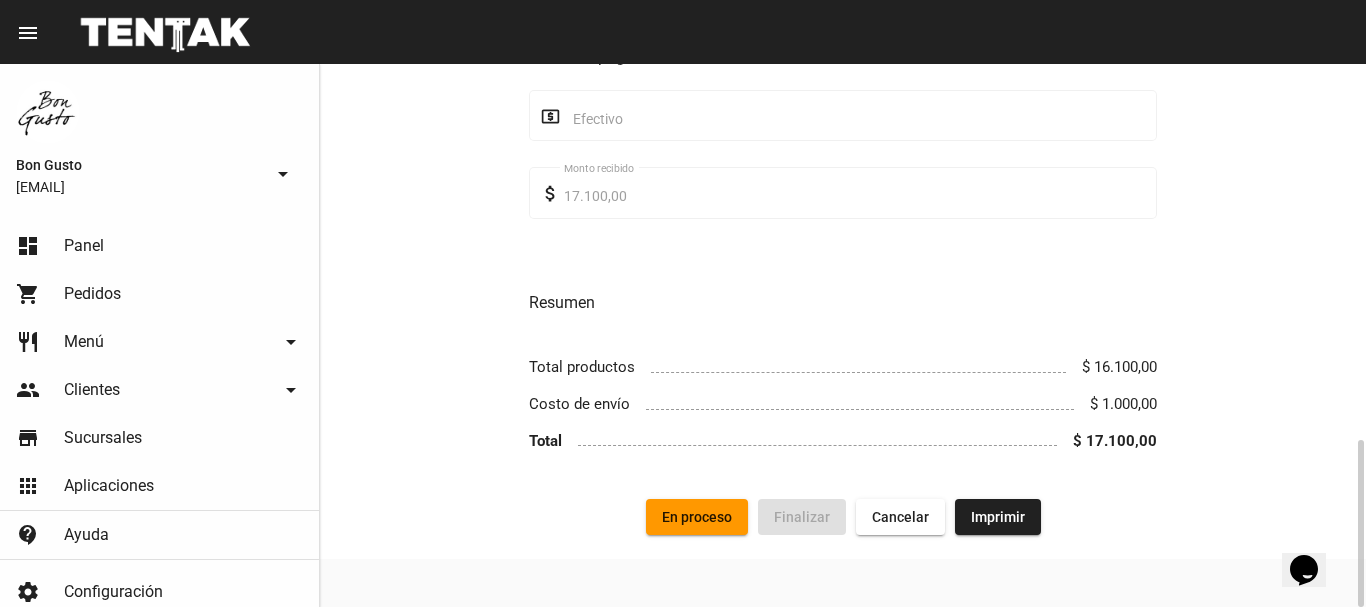 click on "En proceso" at bounding box center (697, 517) 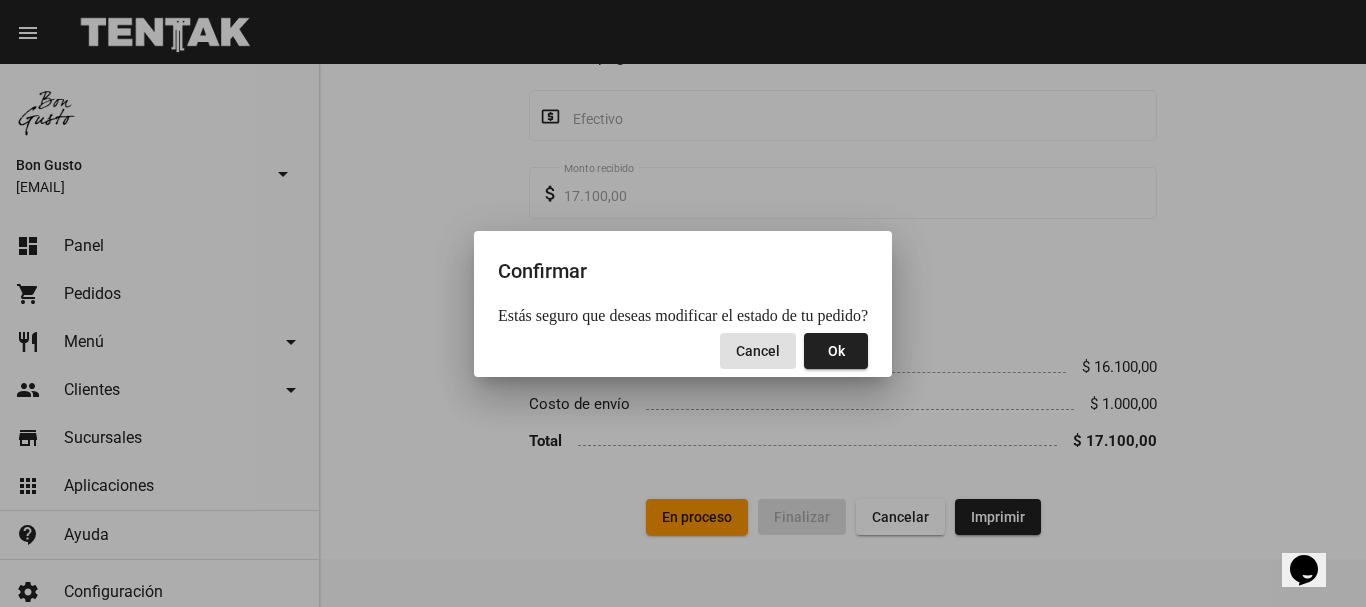 click on "Ok" at bounding box center (836, 351) 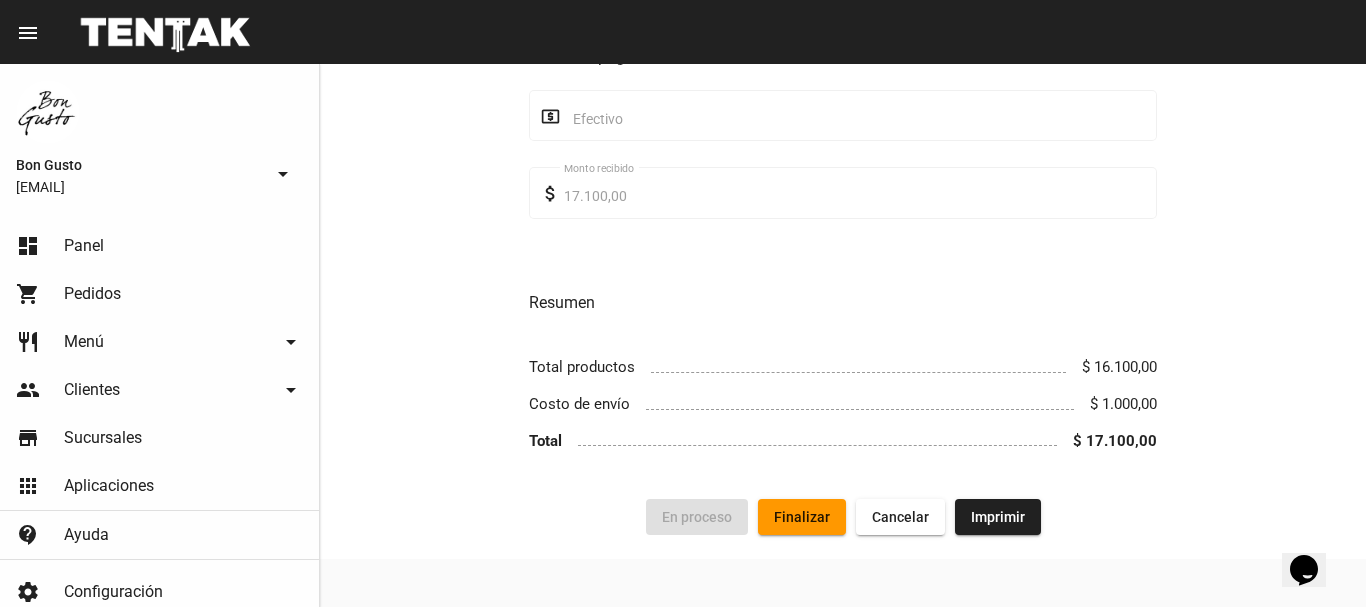 scroll, scrollTop: 0, scrollLeft: 0, axis: both 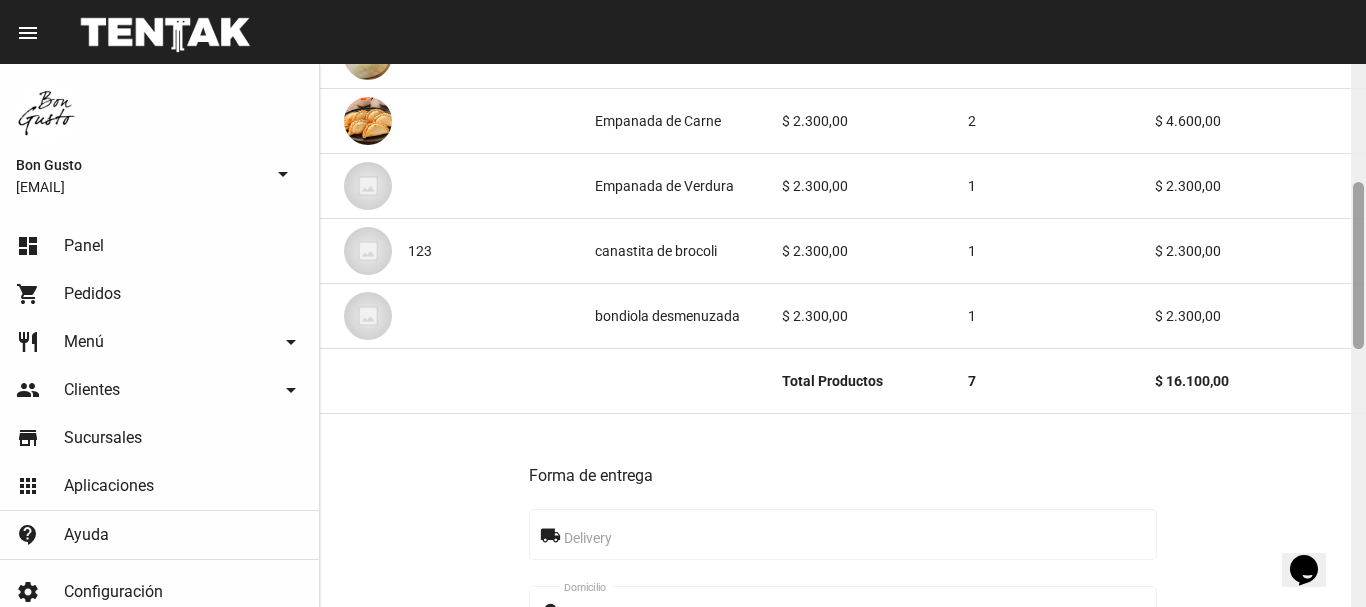 drag, startPoint x: 1361, startPoint y: 161, endPoint x: 1365, endPoint y: 280, distance: 119.06721 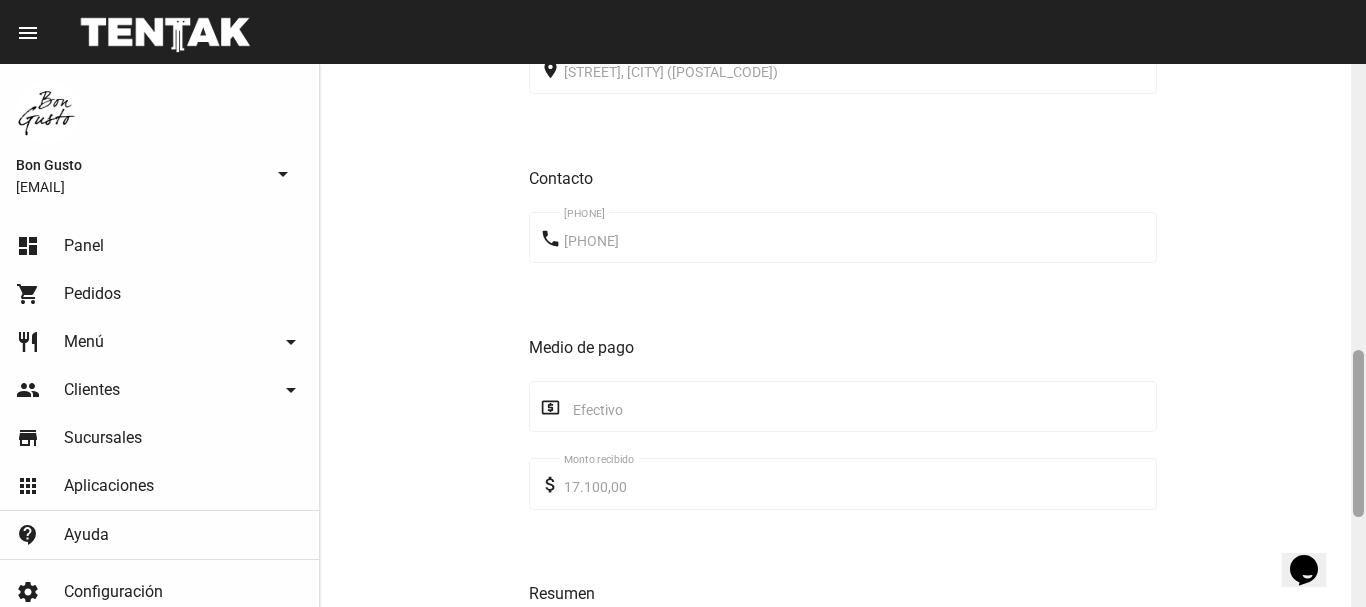 drag, startPoint x: 1364, startPoint y: 231, endPoint x: 1365, endPoint y: 265, distance: 34.0147 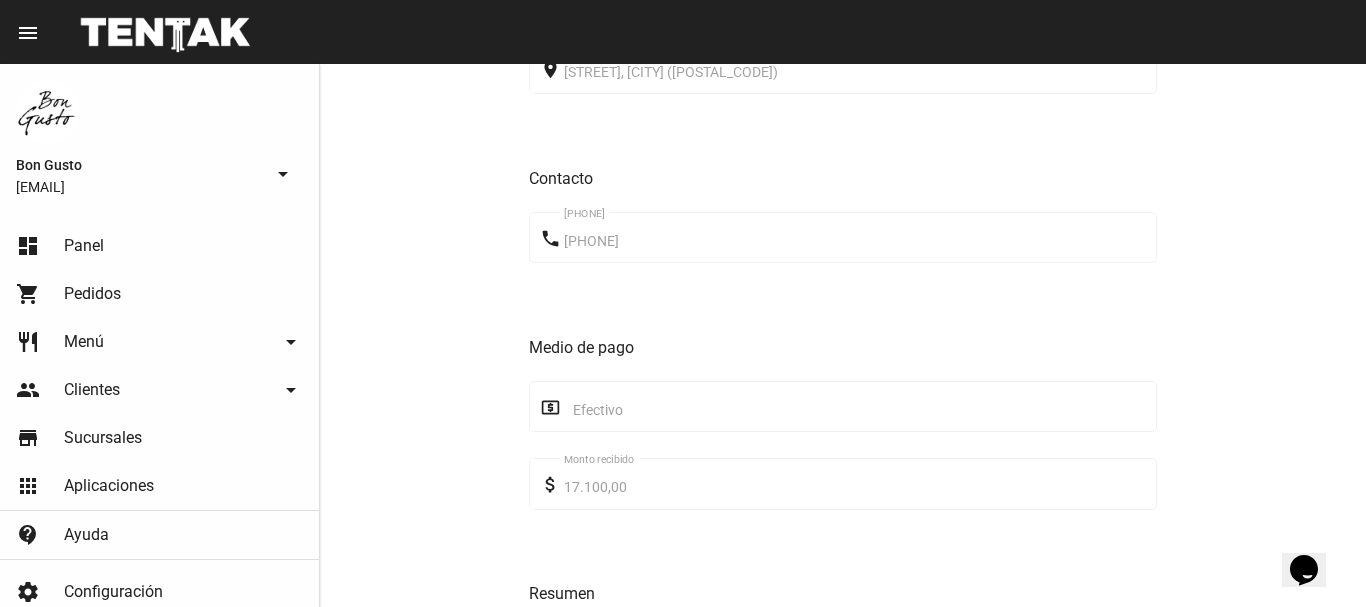 scroll, scrollTop: 0, scrollLeft: 0, axis: both 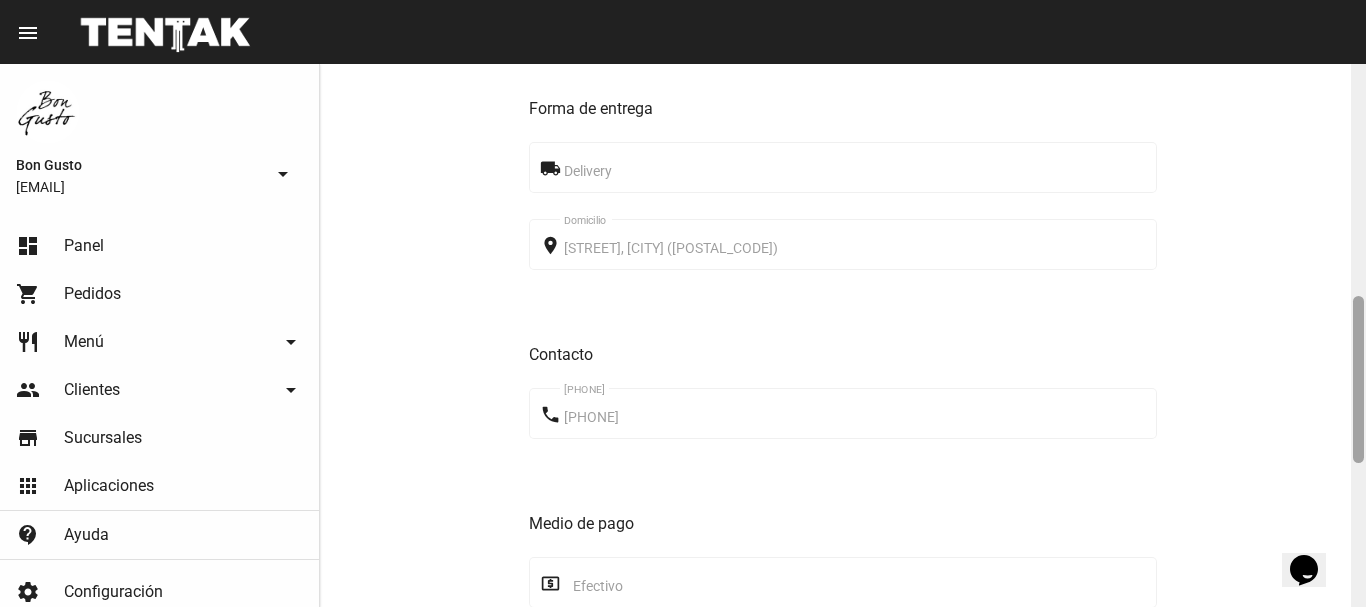 drag, startPoint x: 1358, startPoint y: 188, endPoint x: 1364, endPoint y: 420, distance: 232.07758 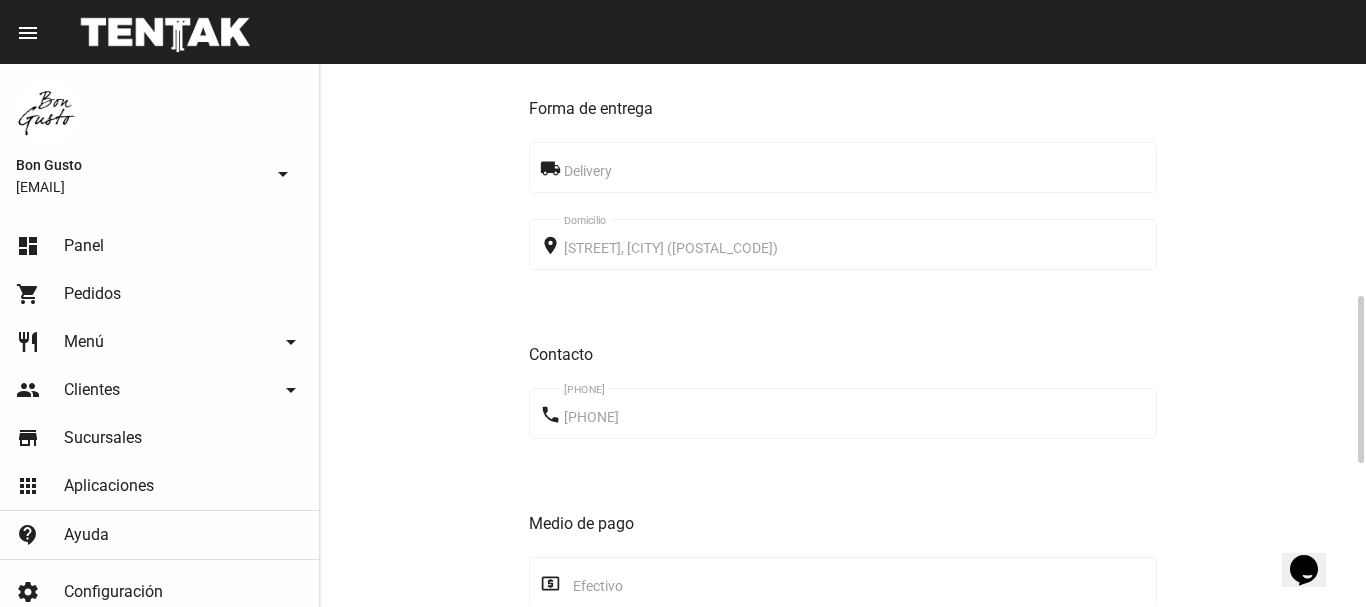 scroll, scrollTop: 1220, scrollLeft: 0, axis: vertical 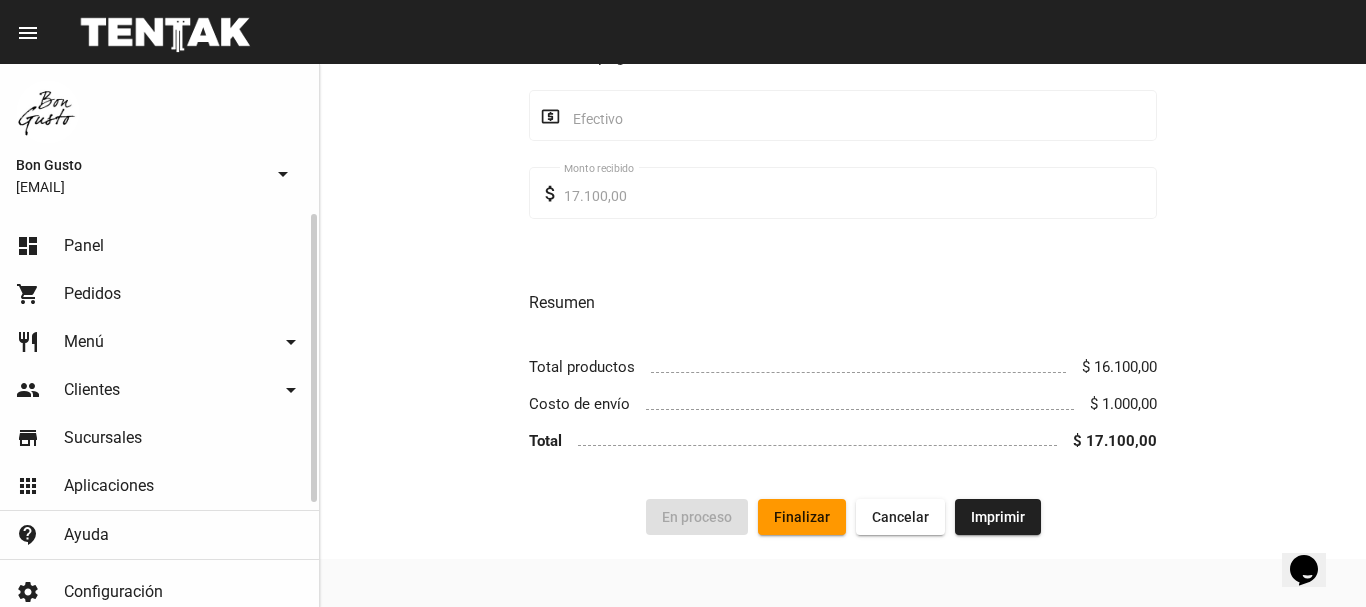 drag, startPoint x: 191, startPoint y: 239, endPoint x: 206, endPoint y: 239, distance: 15 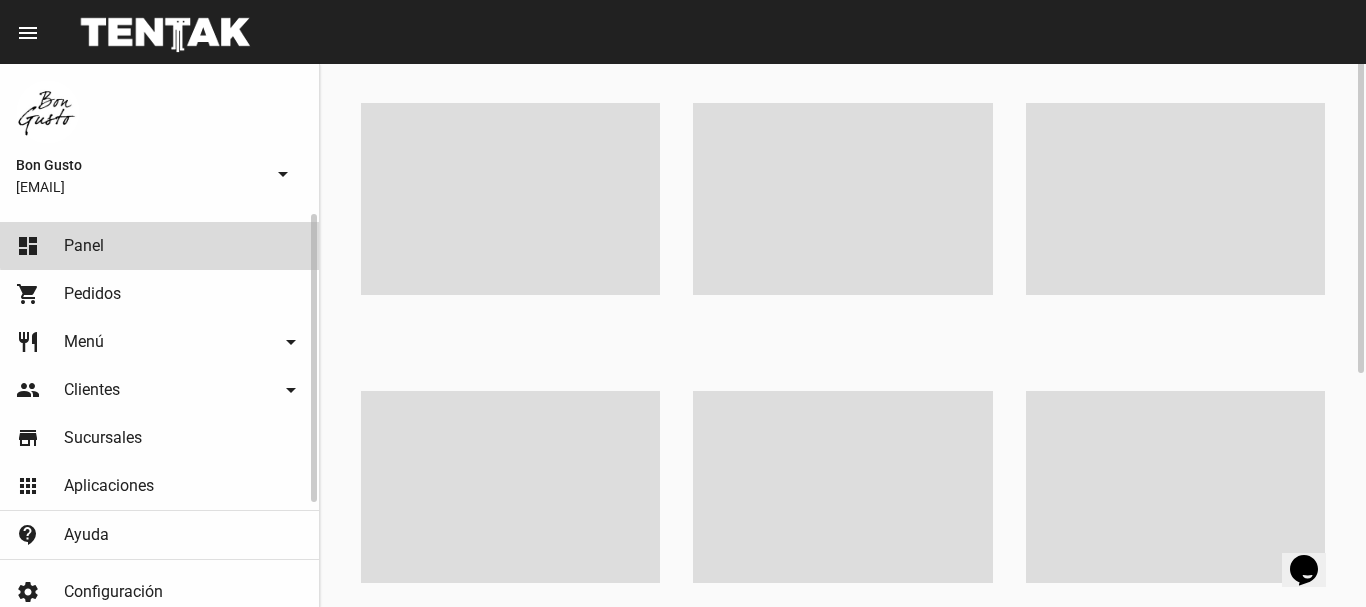 scroll, scrollTop: 0, scrollLeft: 0, axis: both 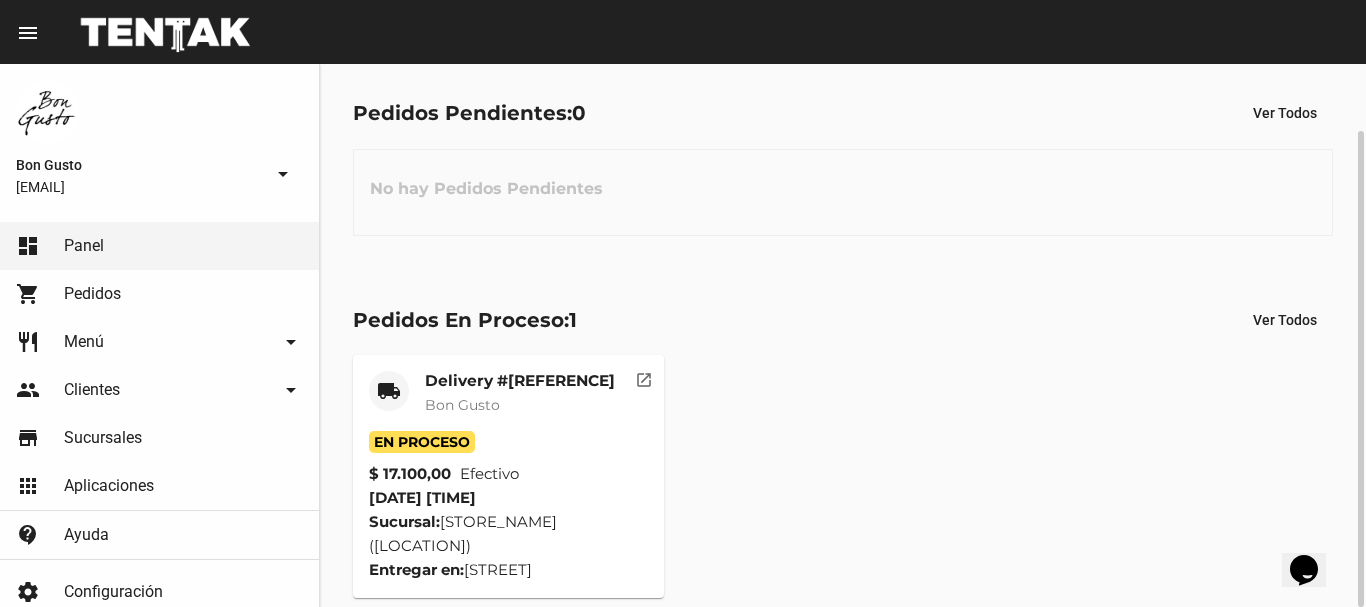 click on "open_in_new" at bounding box center (644, 375) 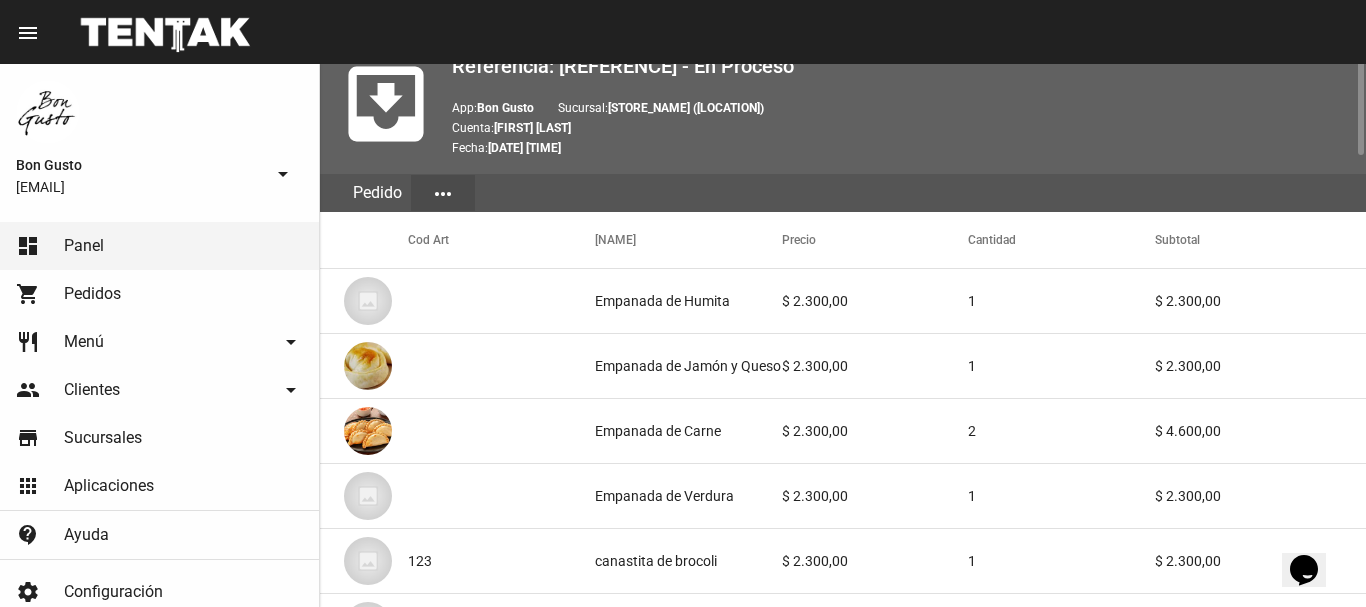 scroll, scrollTop: 0, scrollLeft: 0, axis: both 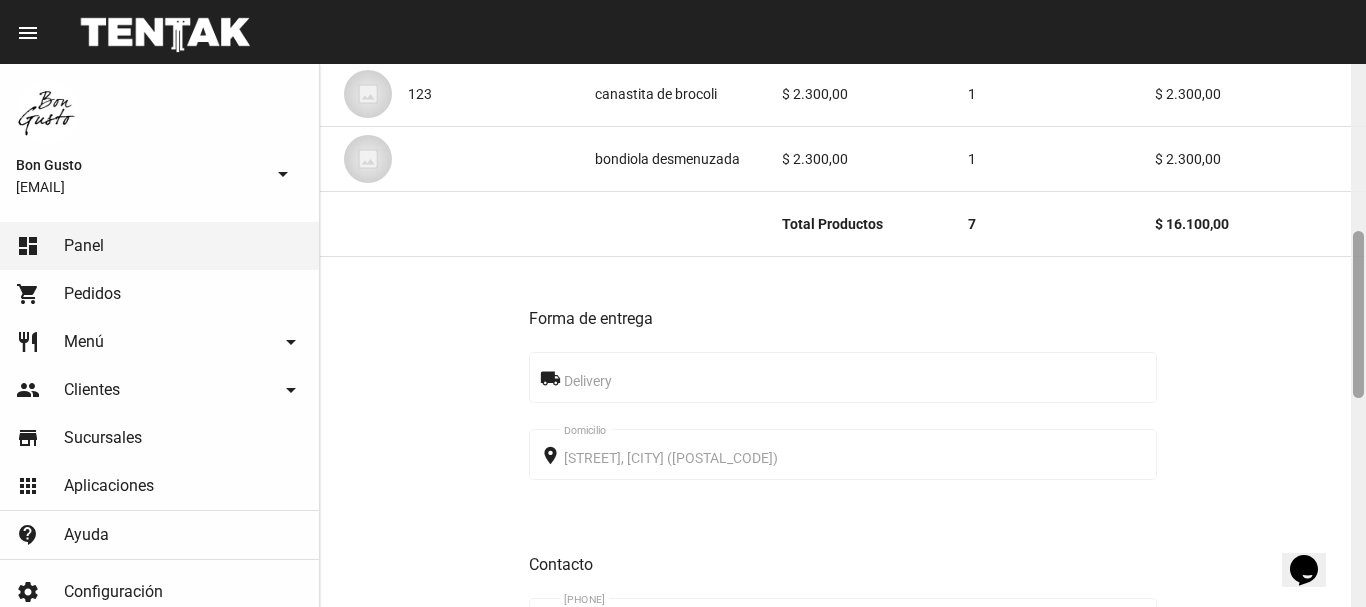 drag, startPoint x: 1365, startPoint y: 154, endPoint x: 1353, endPoint y: 245, distance: 91.787796 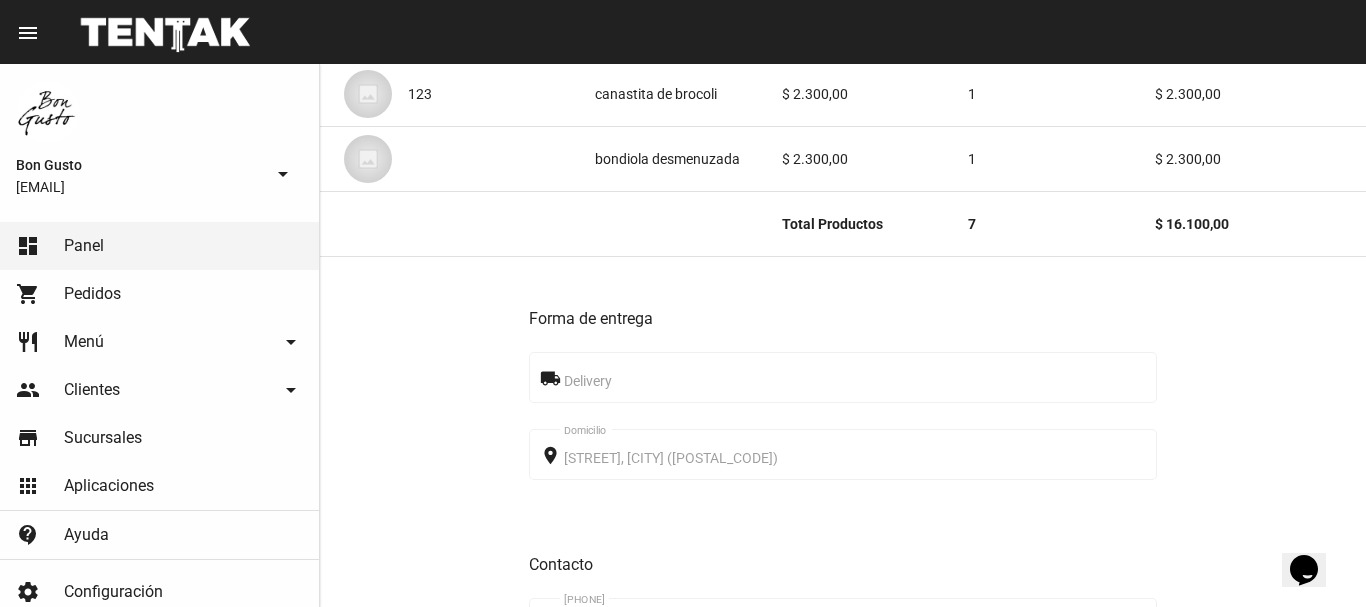 scroll, scrollTop: 1220, scrollLeft: 0, axis: vertical 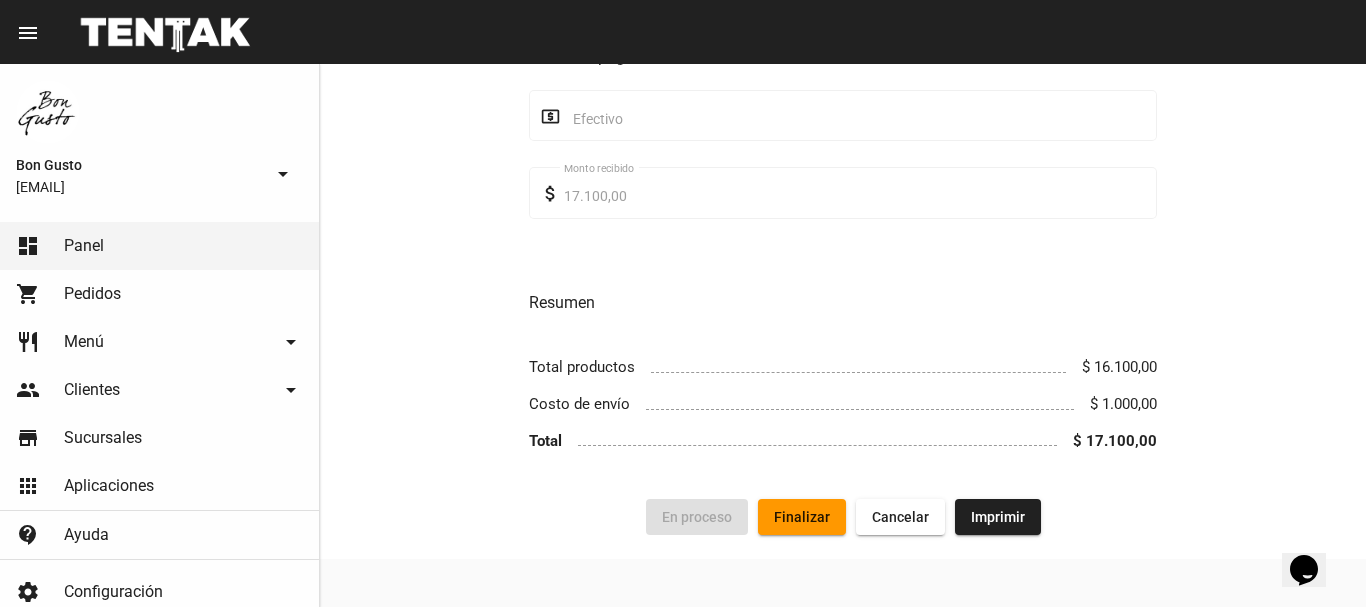 click on "Finalizar" at bounding box center (802, 517) 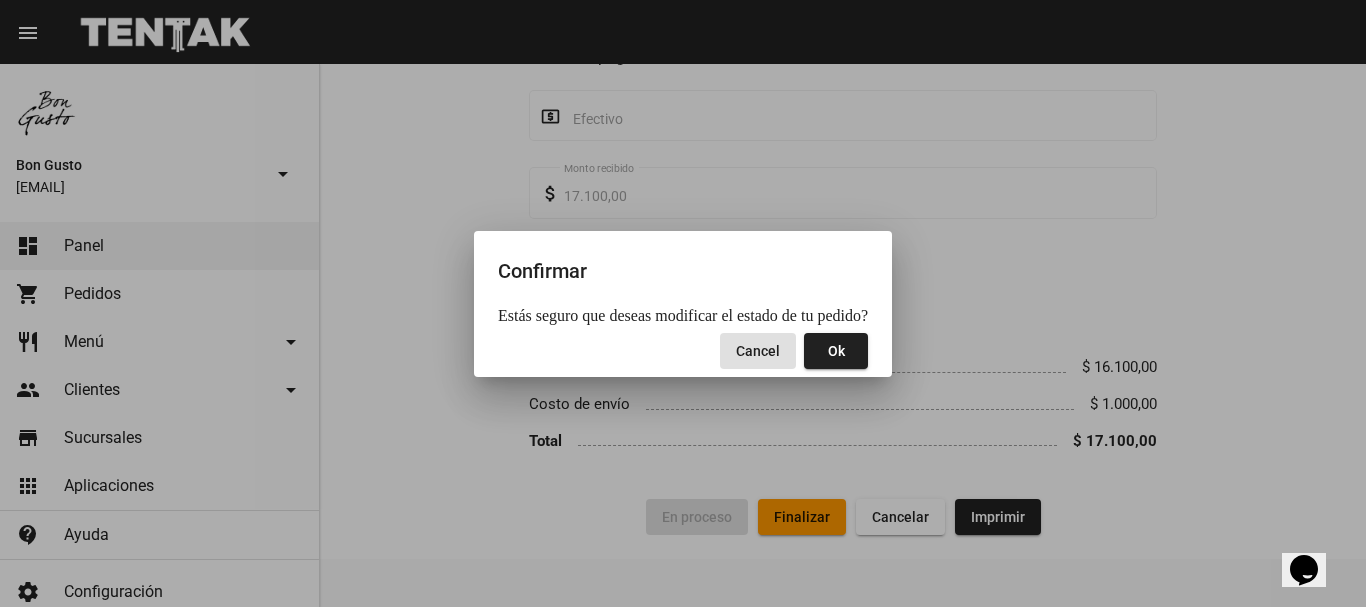 click on "Ok" at bounding box center [836, 351] 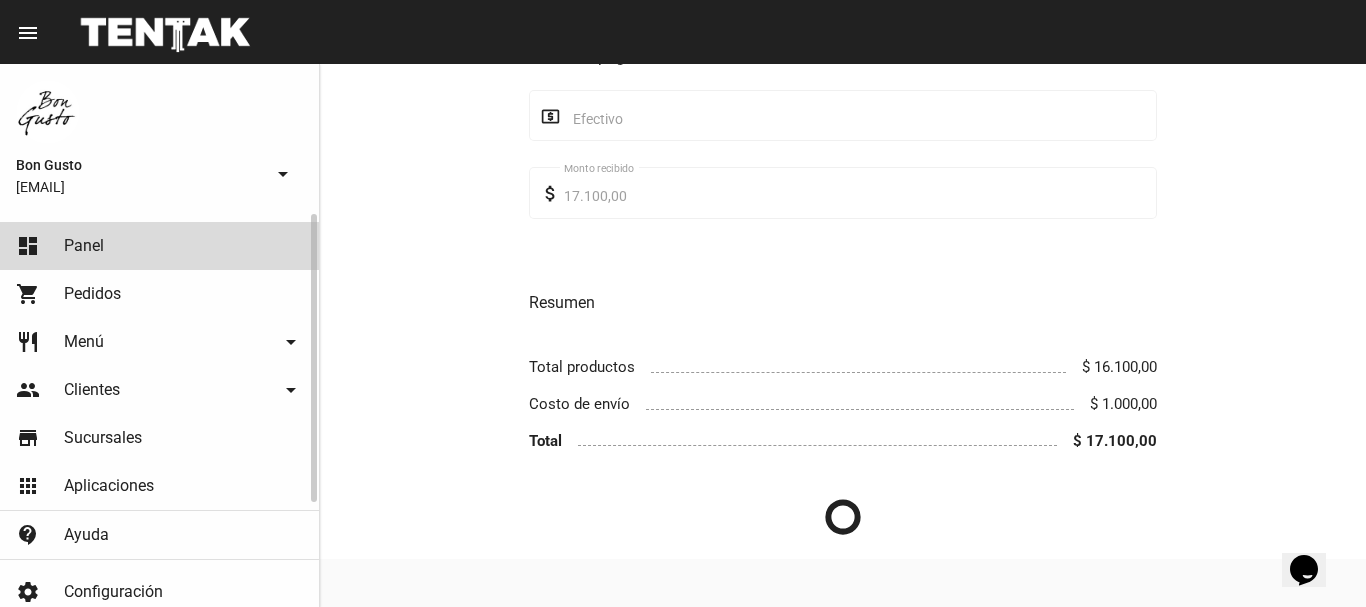 click on "dashboard Panel" at bounding box center (159, 246) 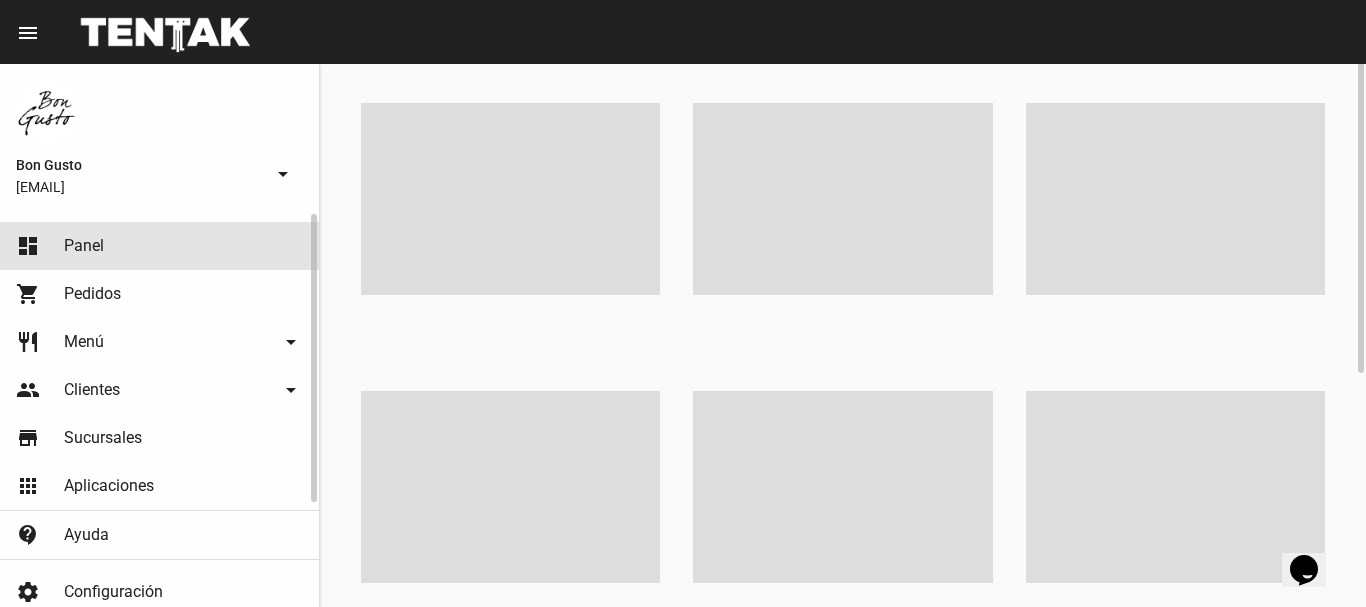 scroll, scrollTop: 0, scrollLeft: 0, axis: both 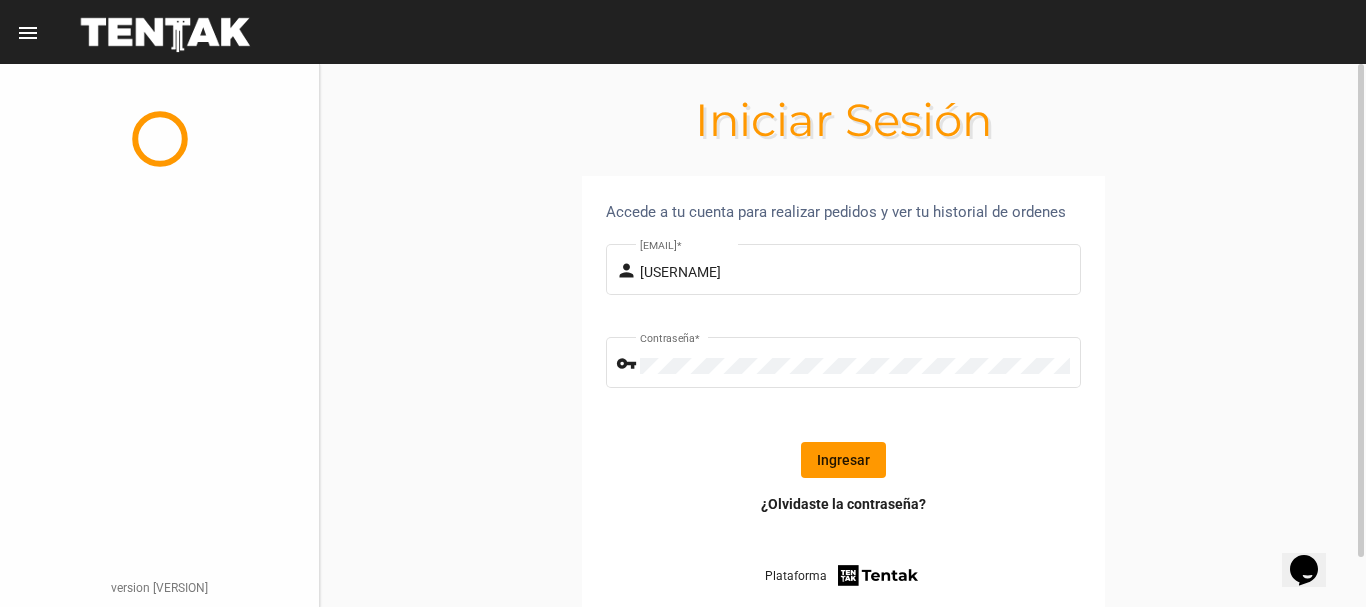 click on "Ingresar" at bounding box center (843, 460) 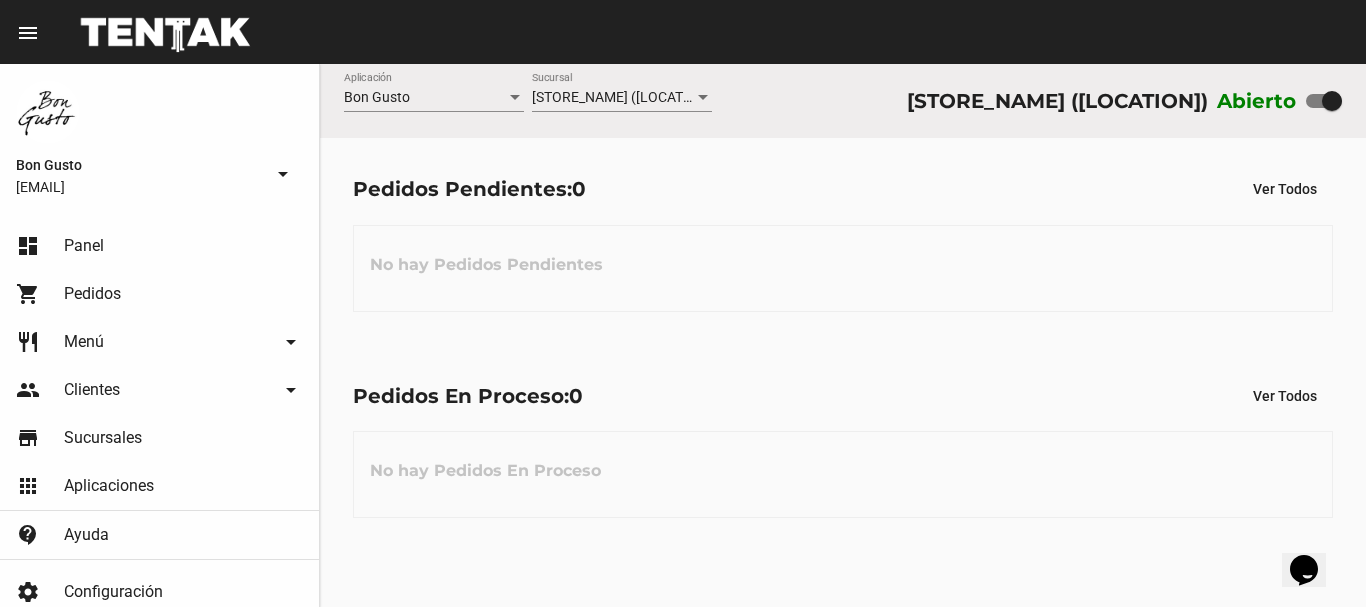 click on "No hay Pedidos En Proceso" at bounding box center (843, 268) 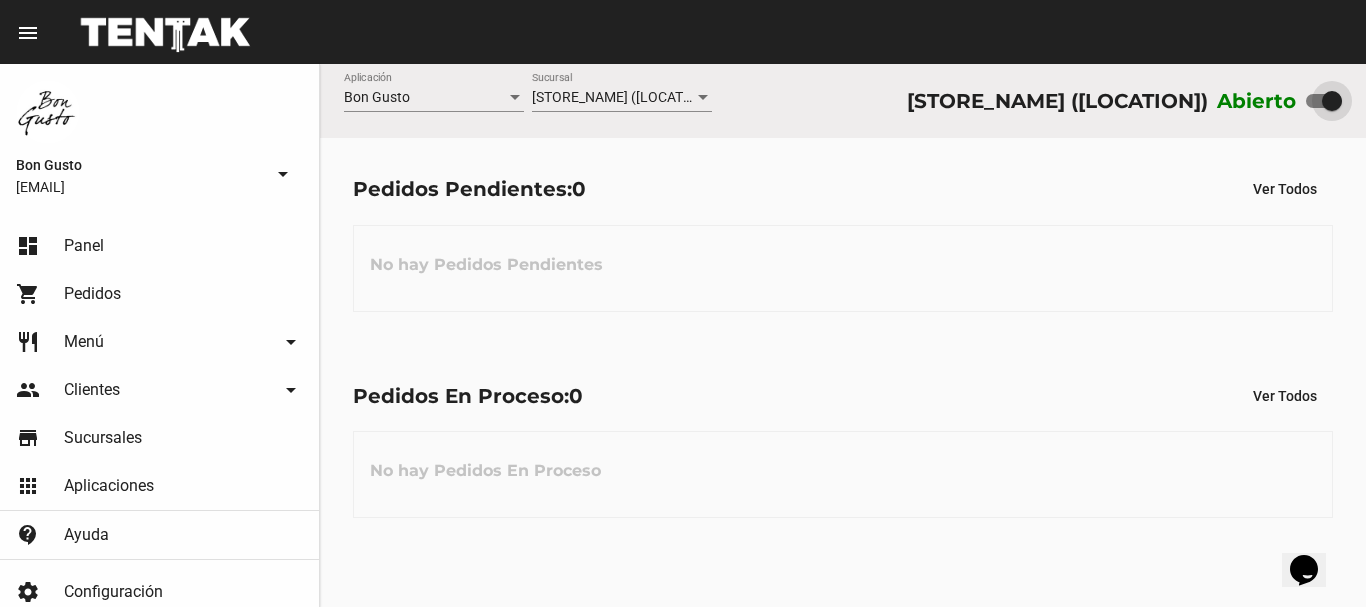 click at bounding box center (1324, 101) 